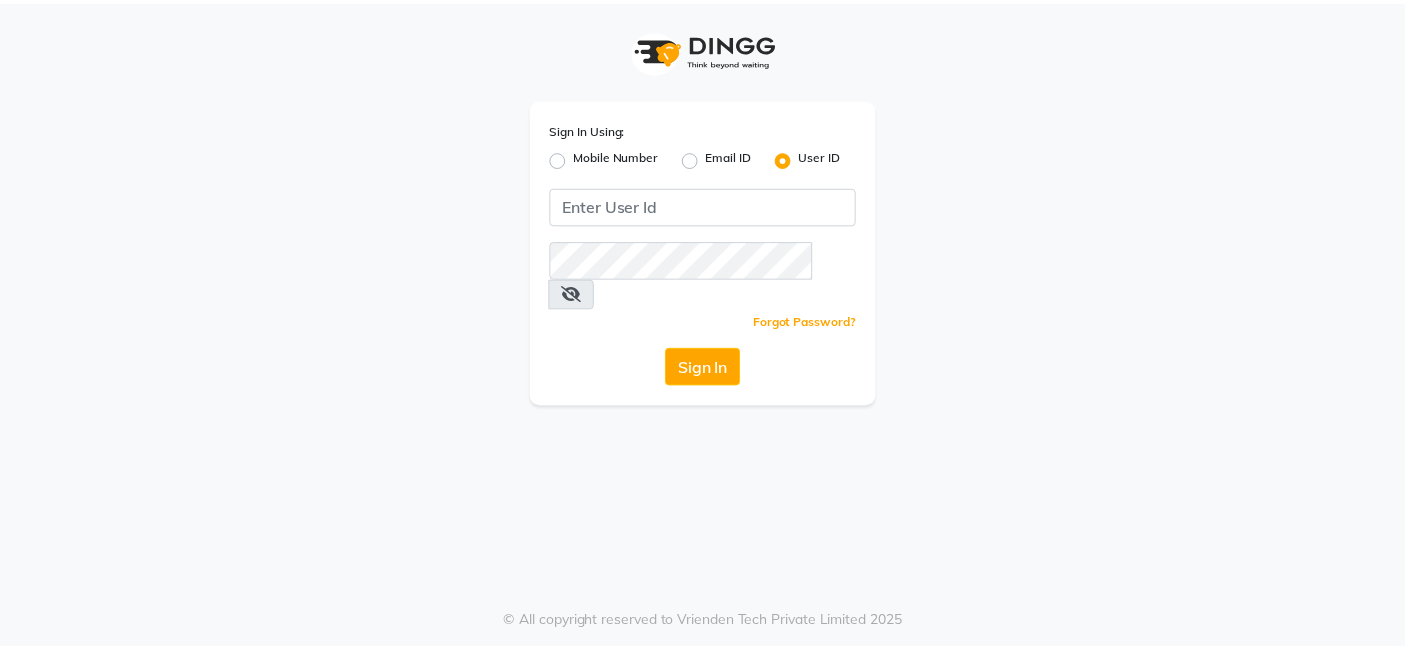 scroll, scrollTop: 0, scrollLeft: 0, axis: both 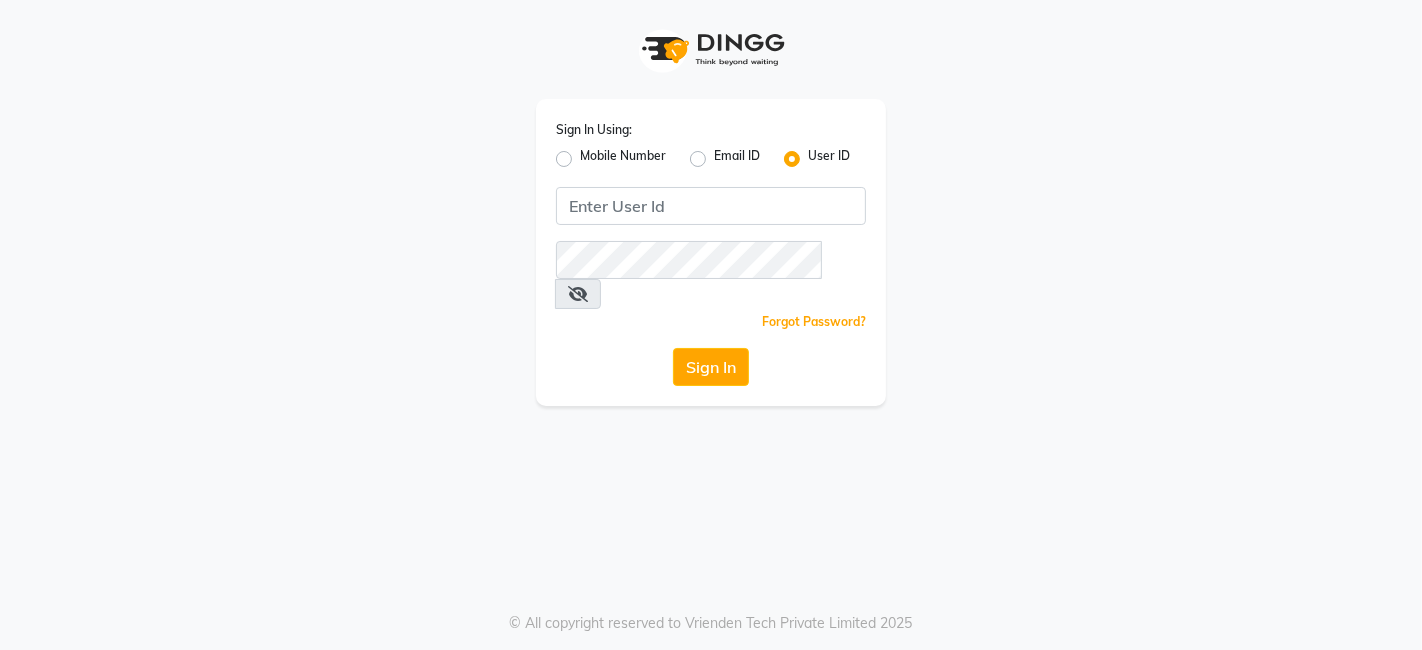 click on "Mobile Number" 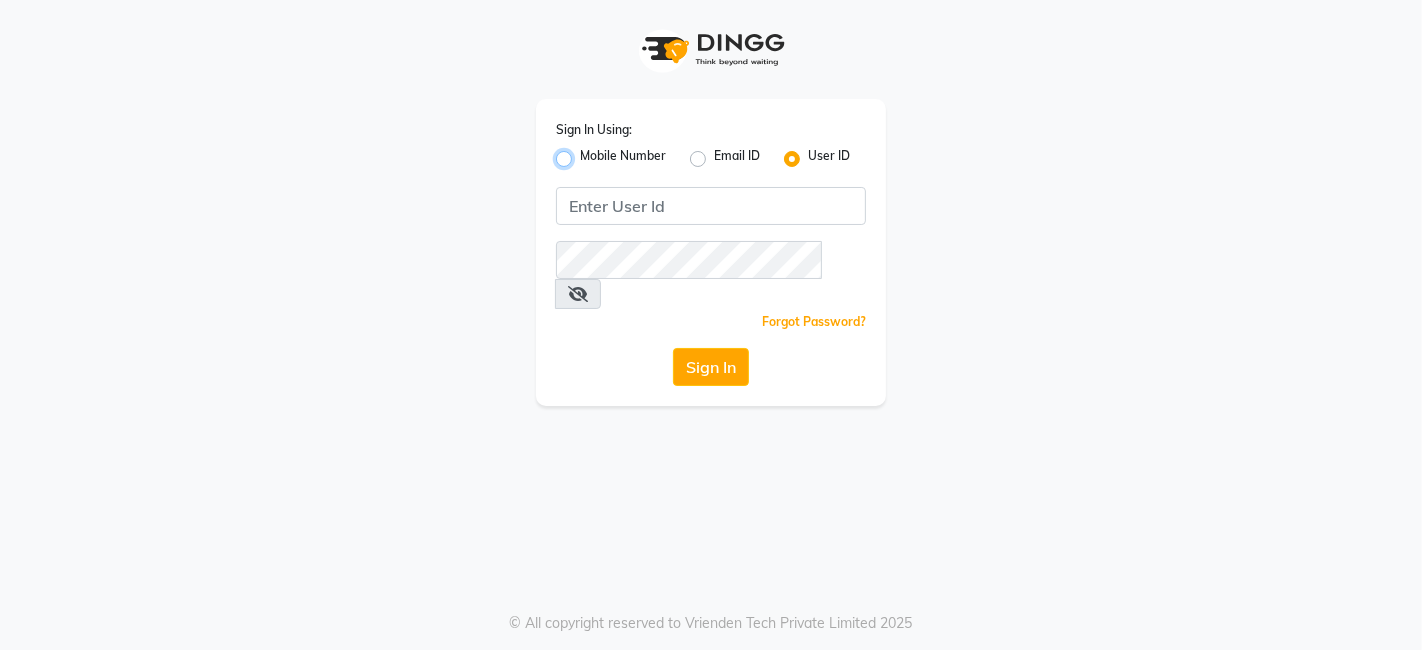 click on "Mobile Number" at bounding box center (586, 153) 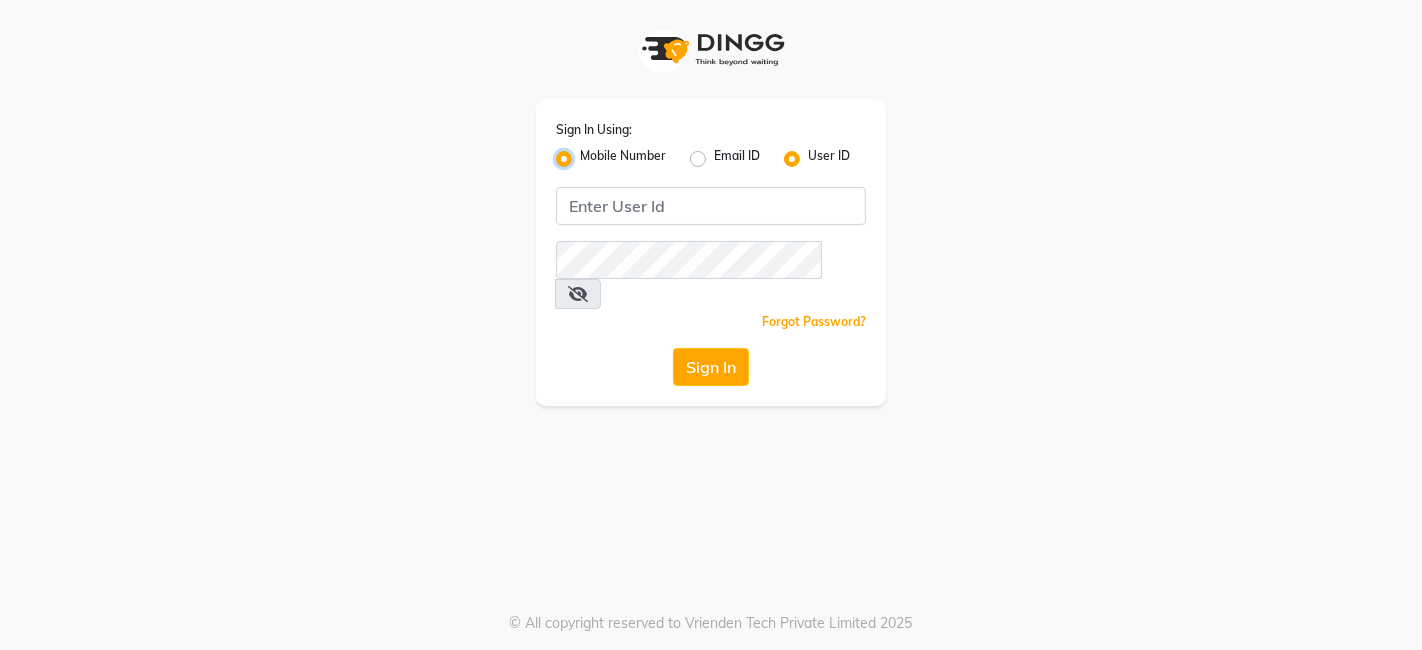 radio on "false" 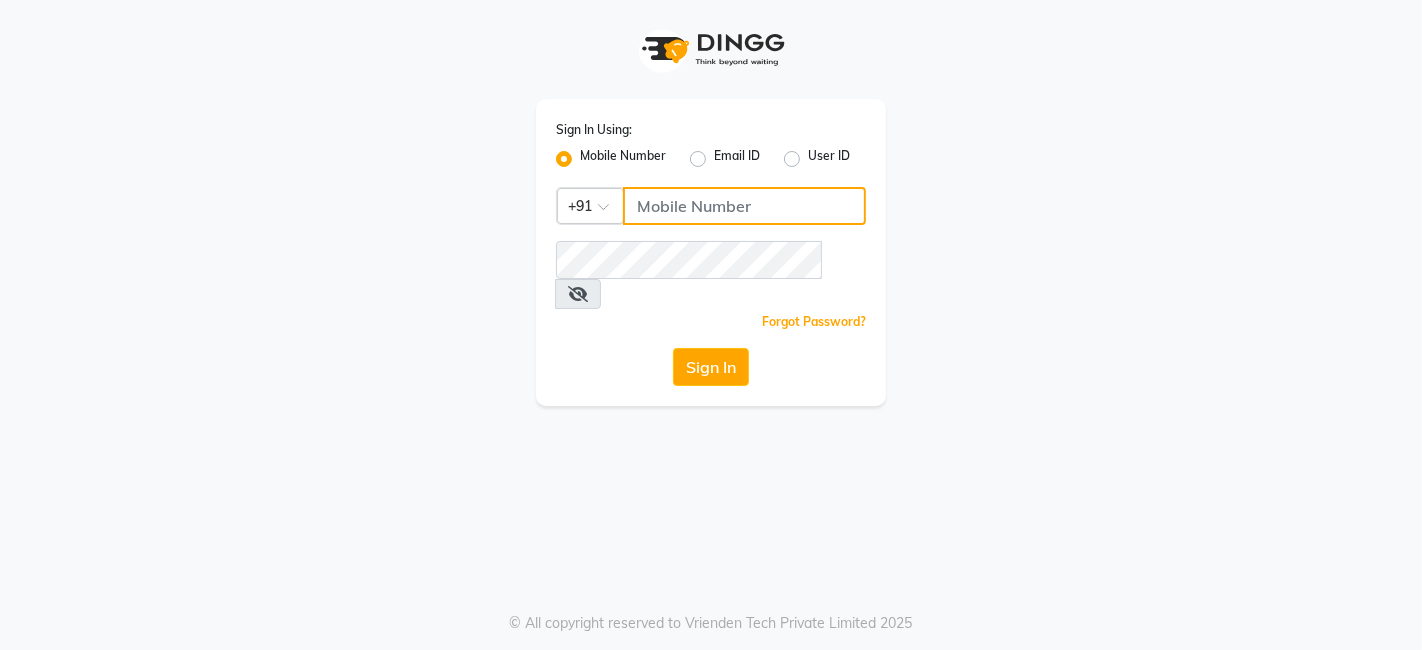 click 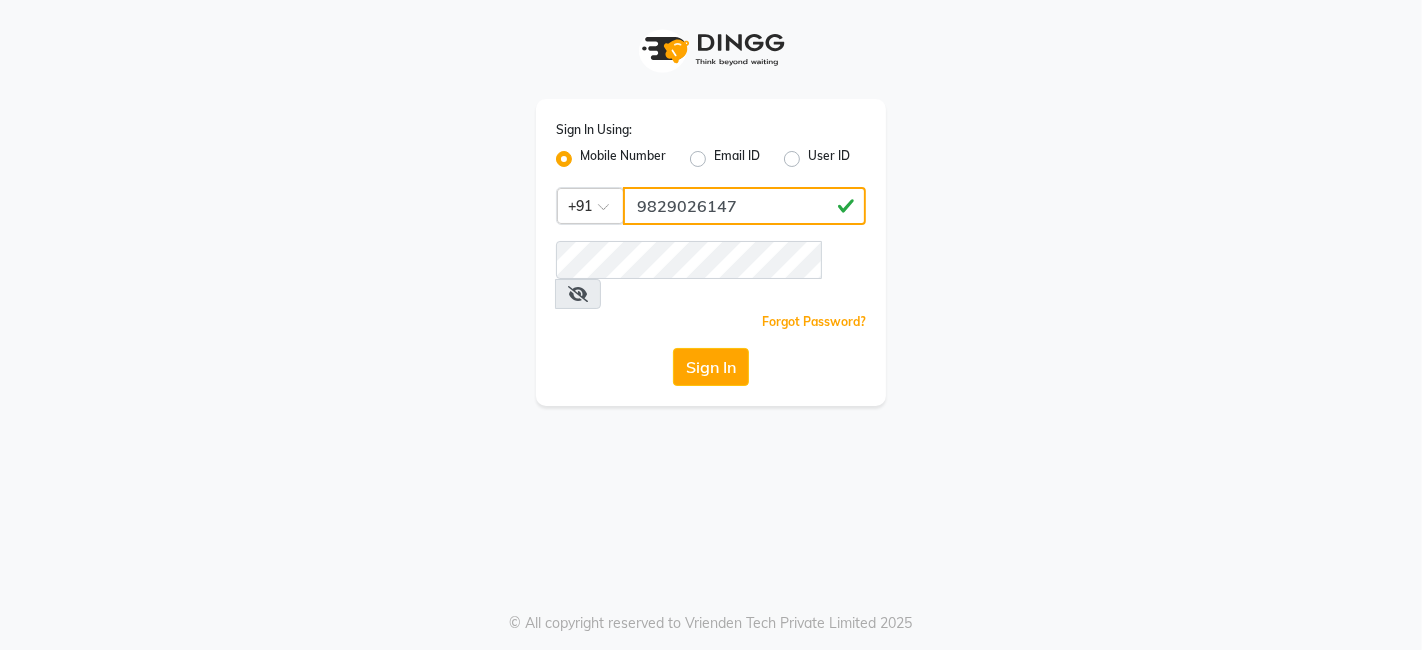 type on "9829026147" 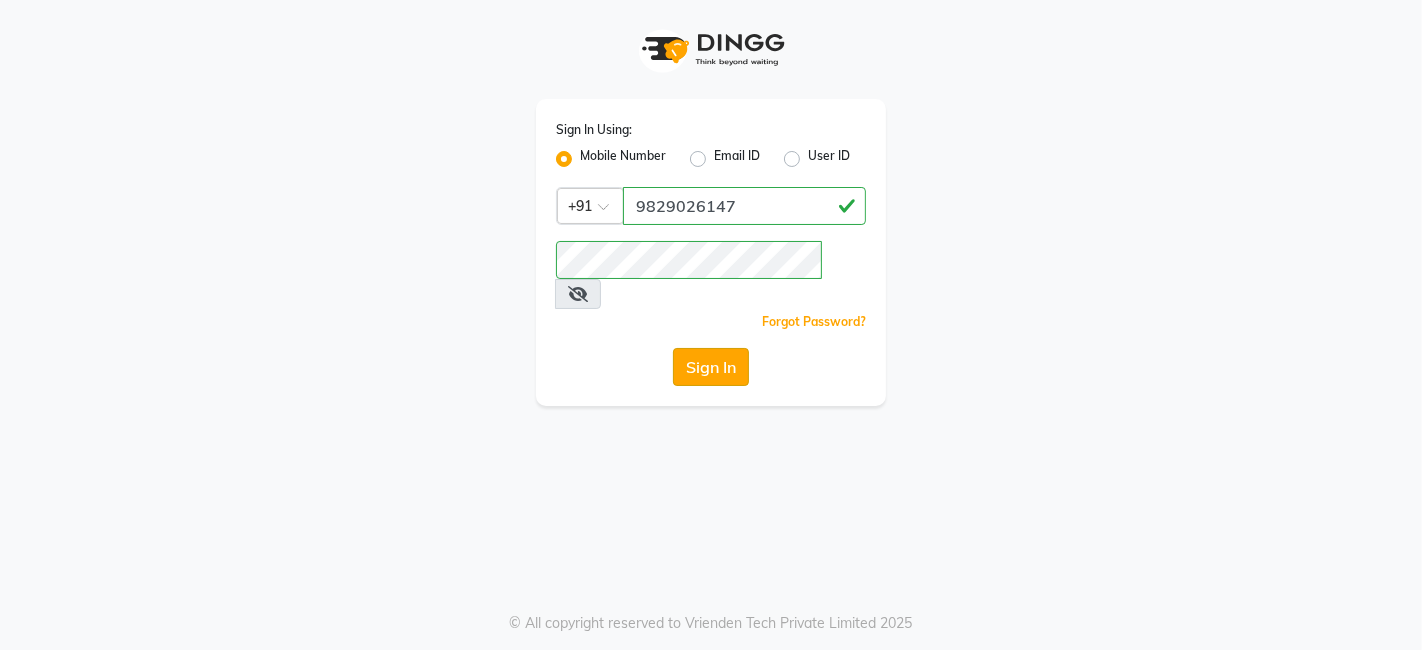 click on "Sign In" 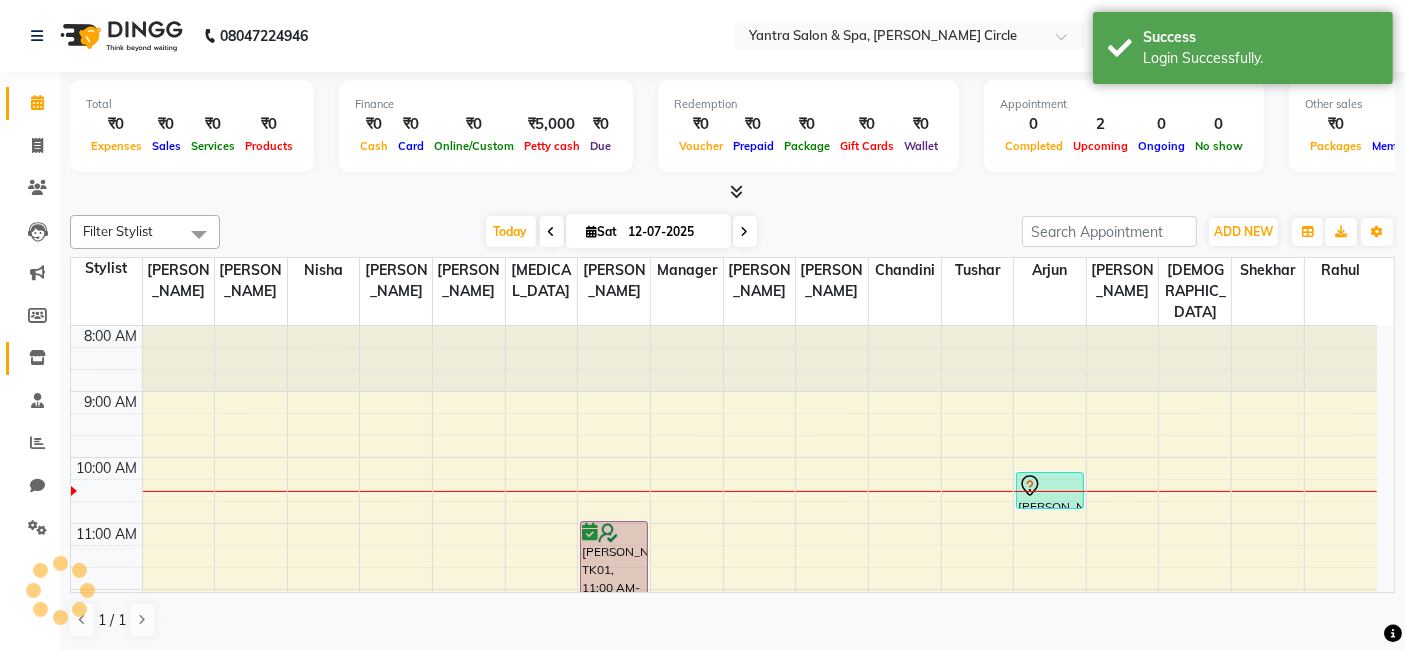 scroll, scrollTop: 0, scrollLeft: 0, axis: both 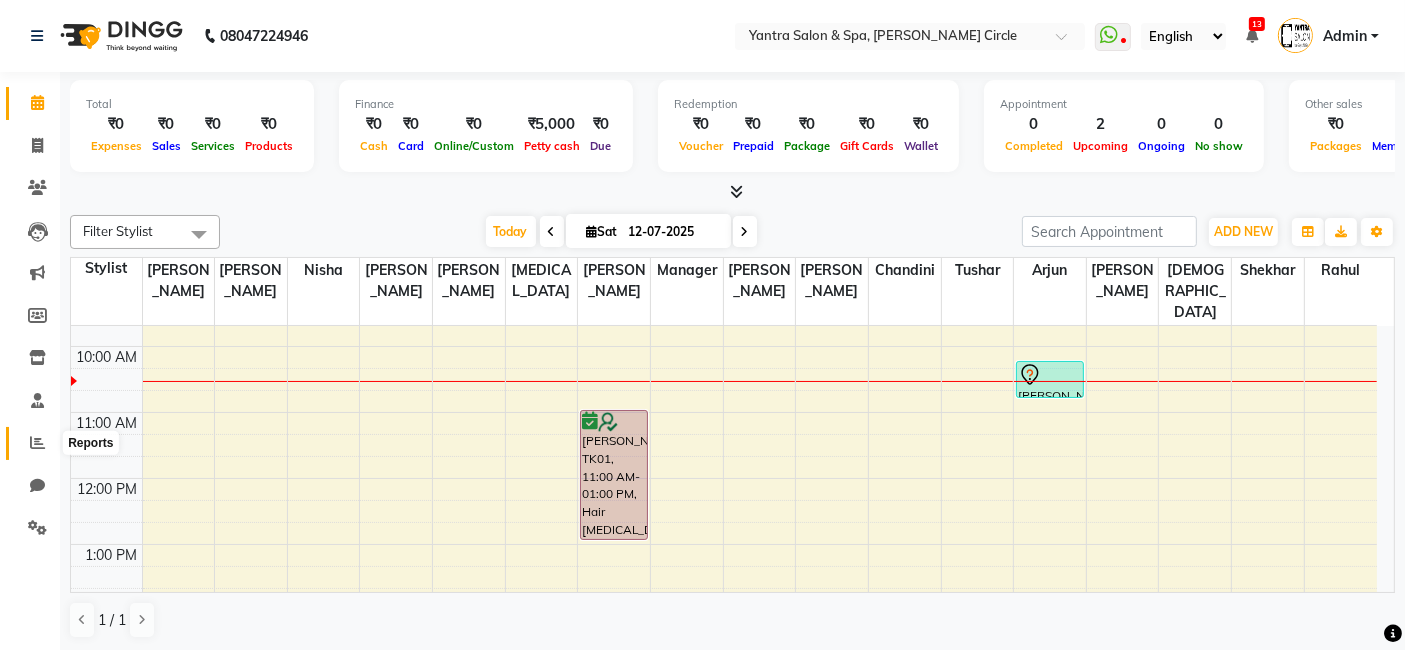click 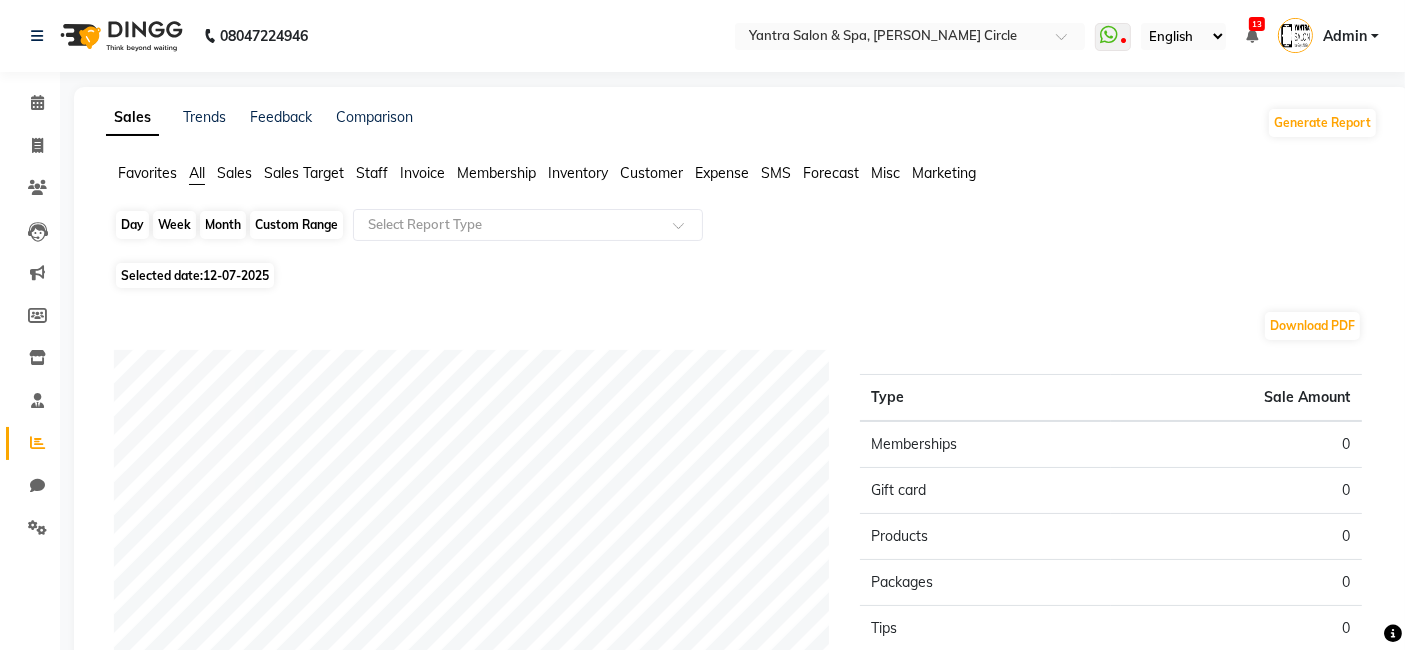 click on "Day" 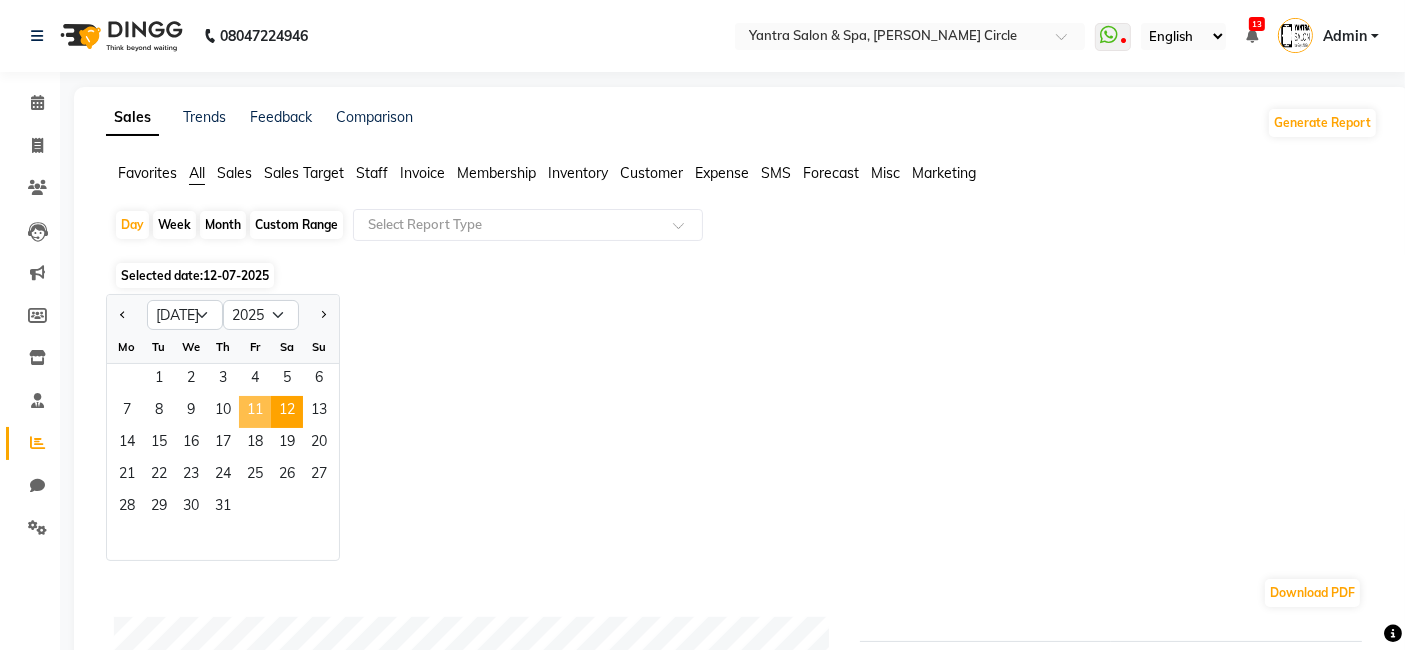 click on "11" 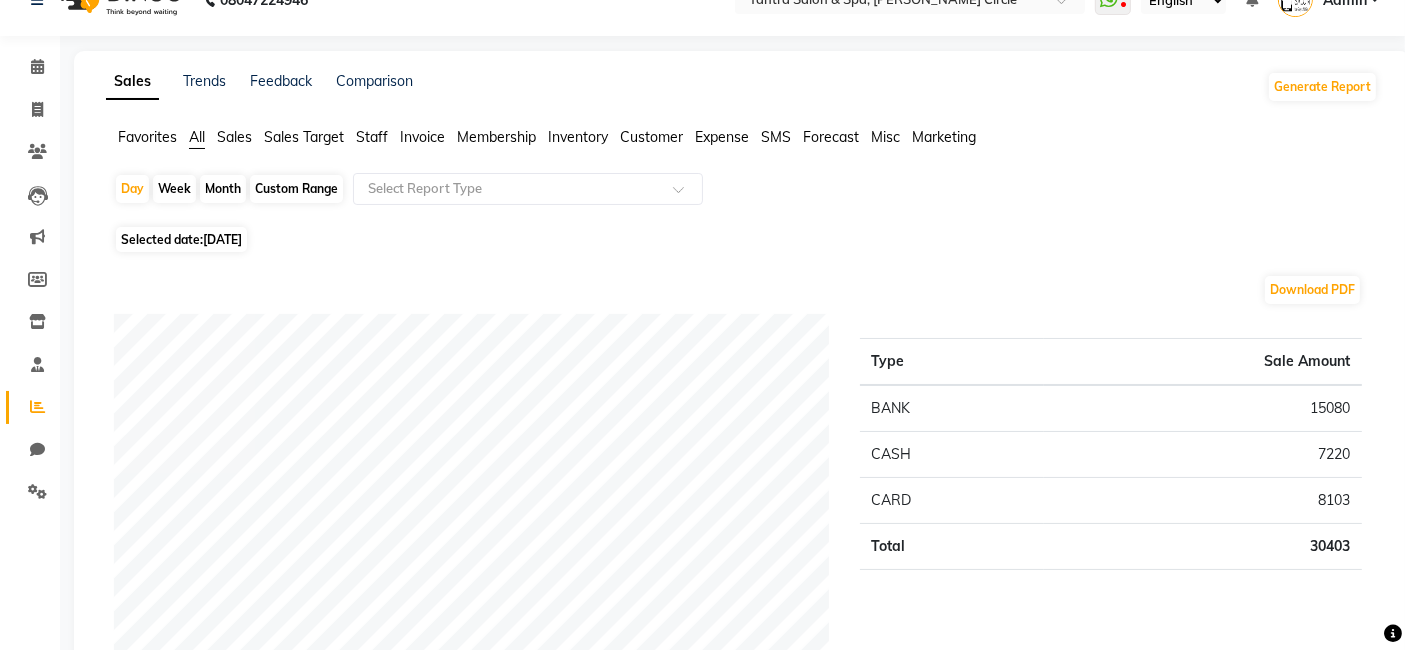 scroll, scrollTop: 0, scrollLeft: 0, axis: both 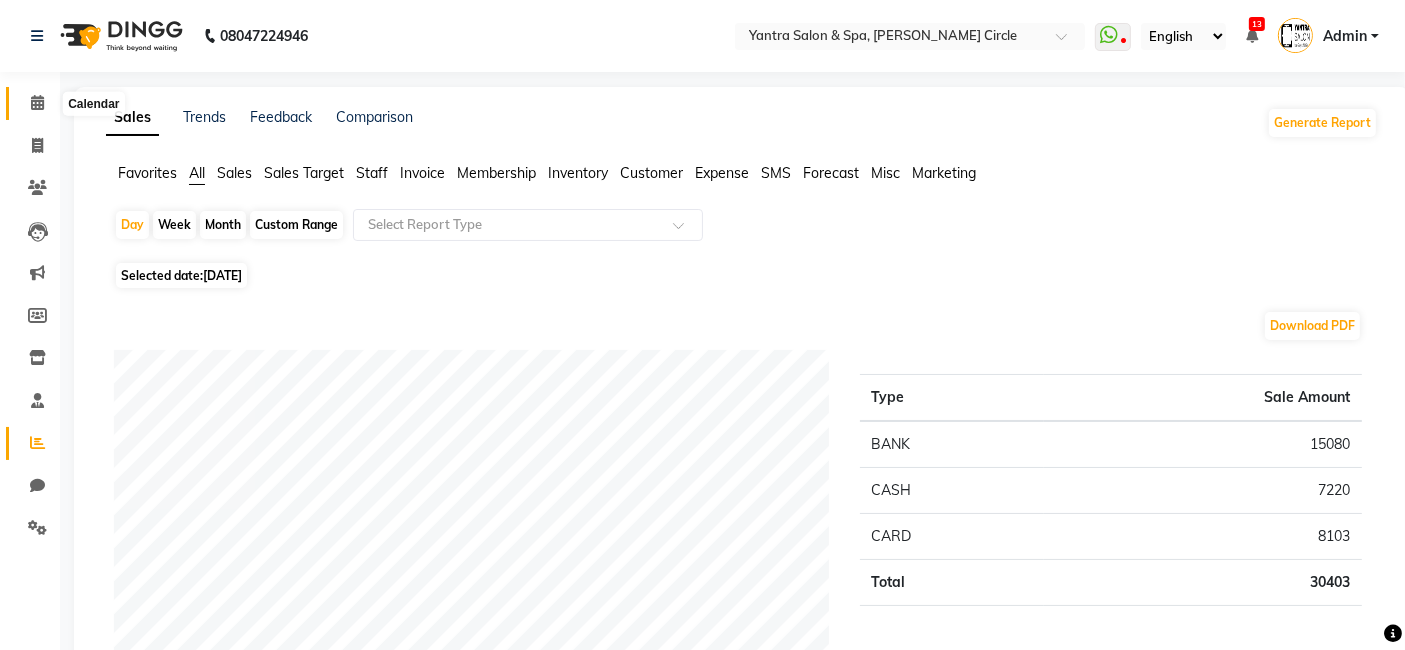 click 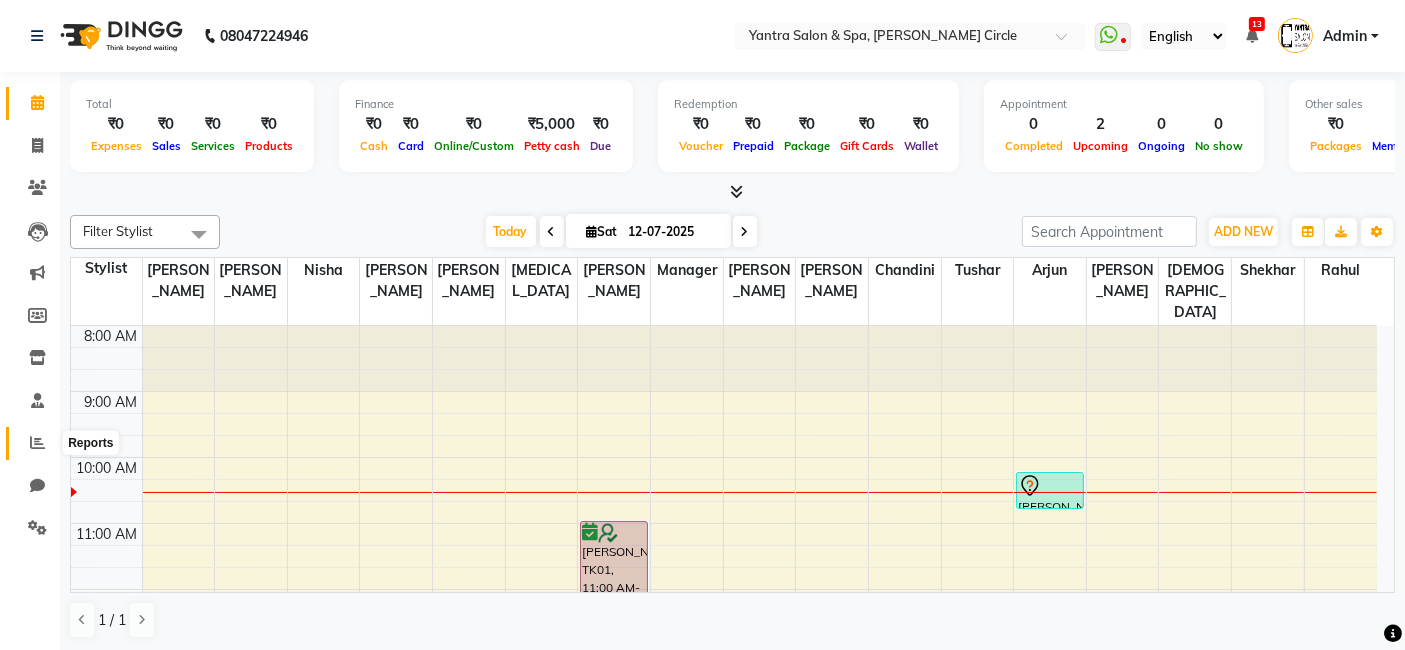 click 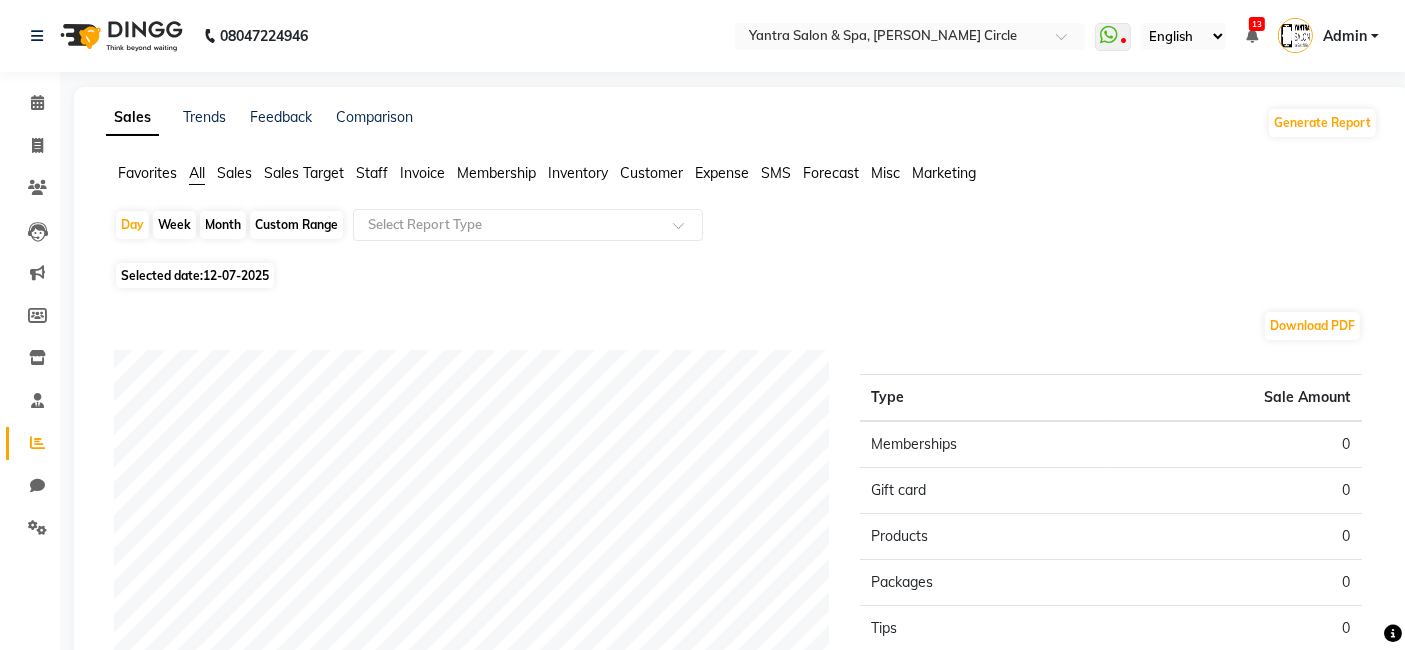 click on "Month" 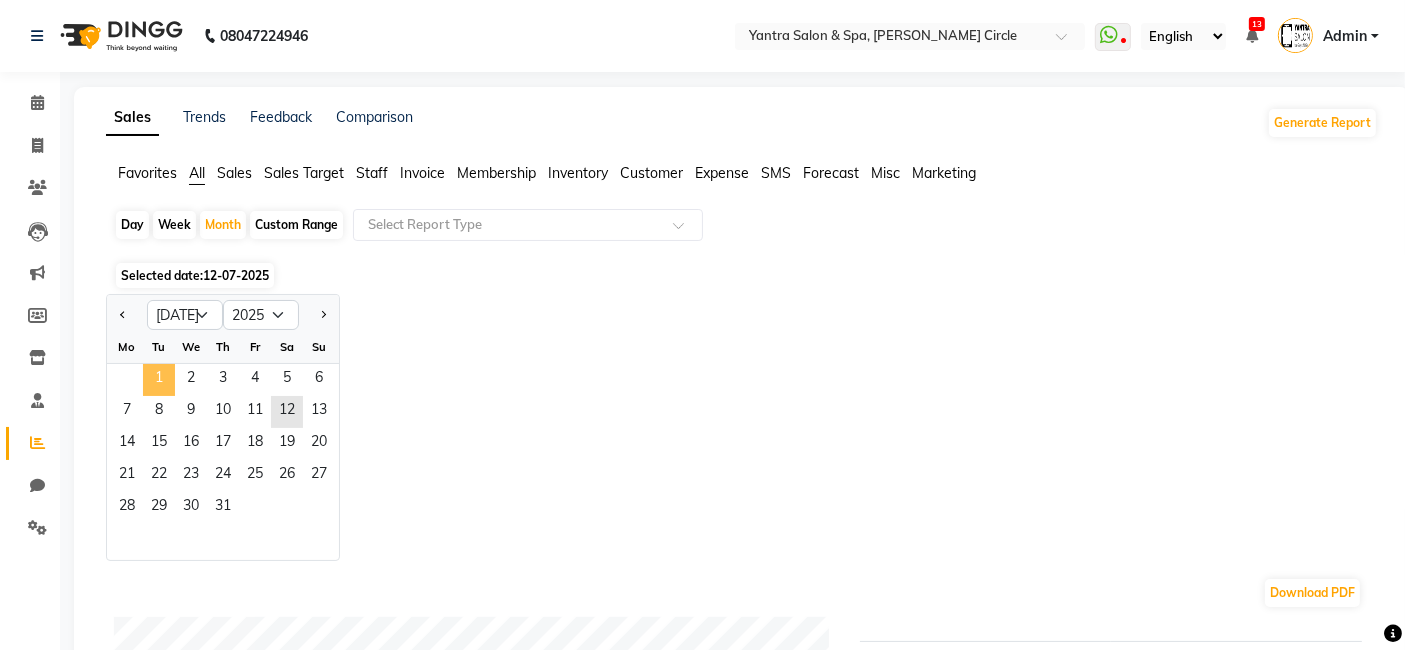 click on "1" 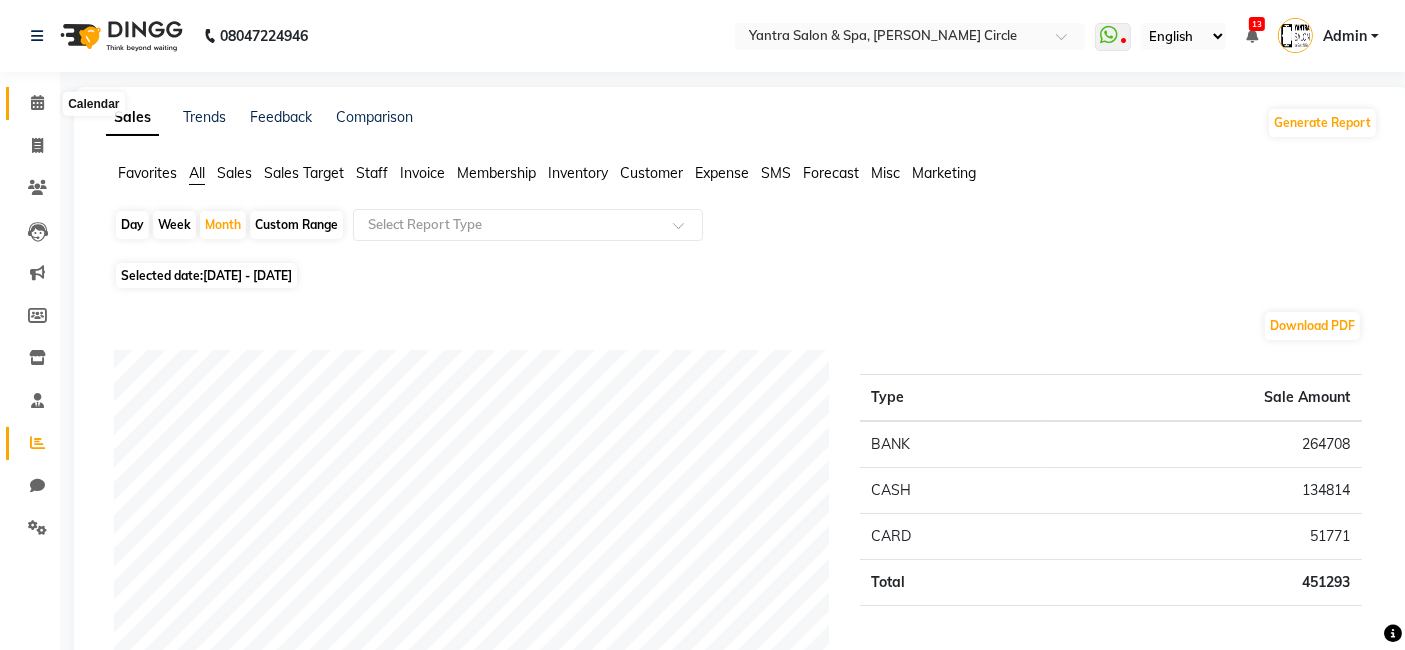click 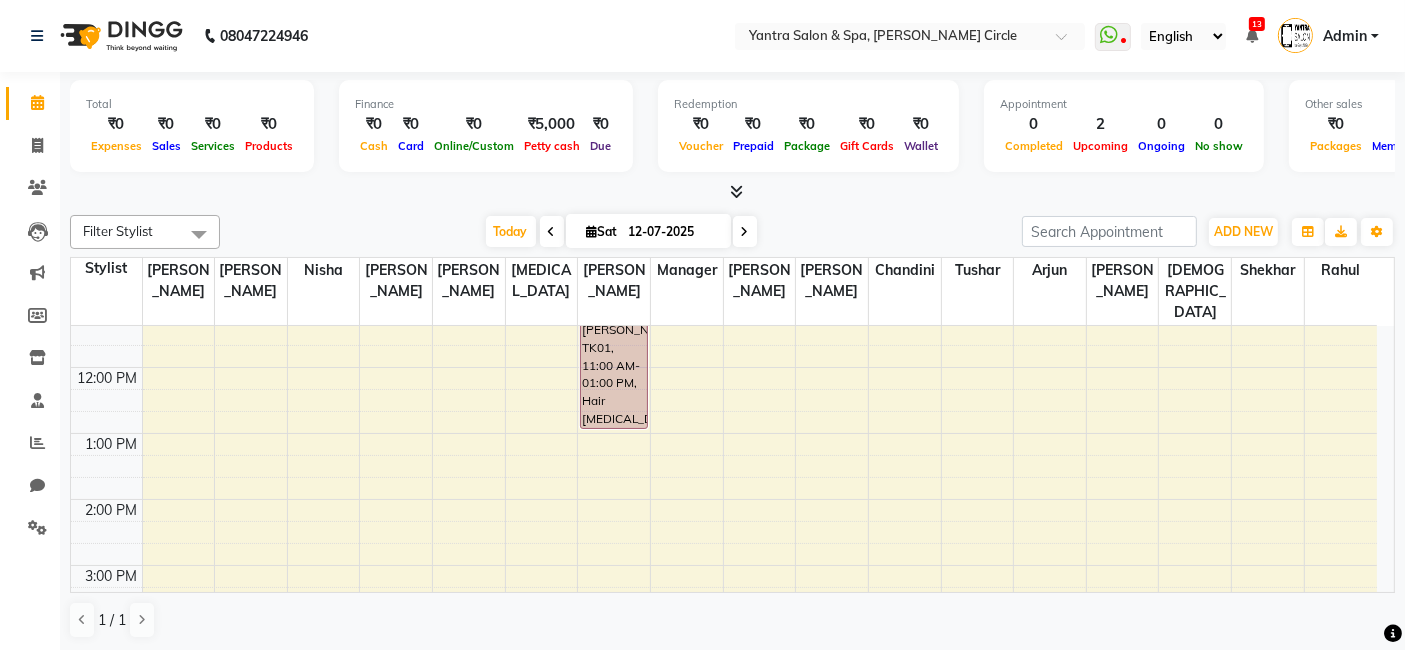 scroll, scrollTop: 333, scrollLeft: 0, axis: vertical 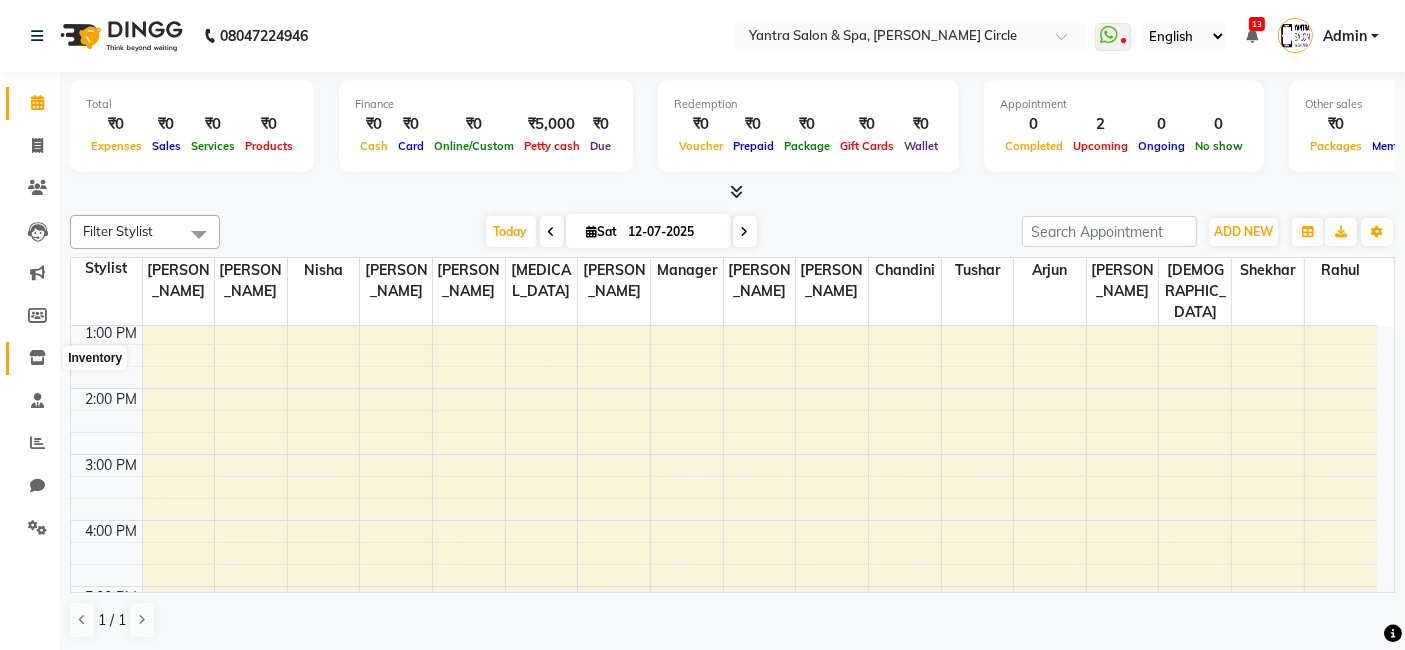 click 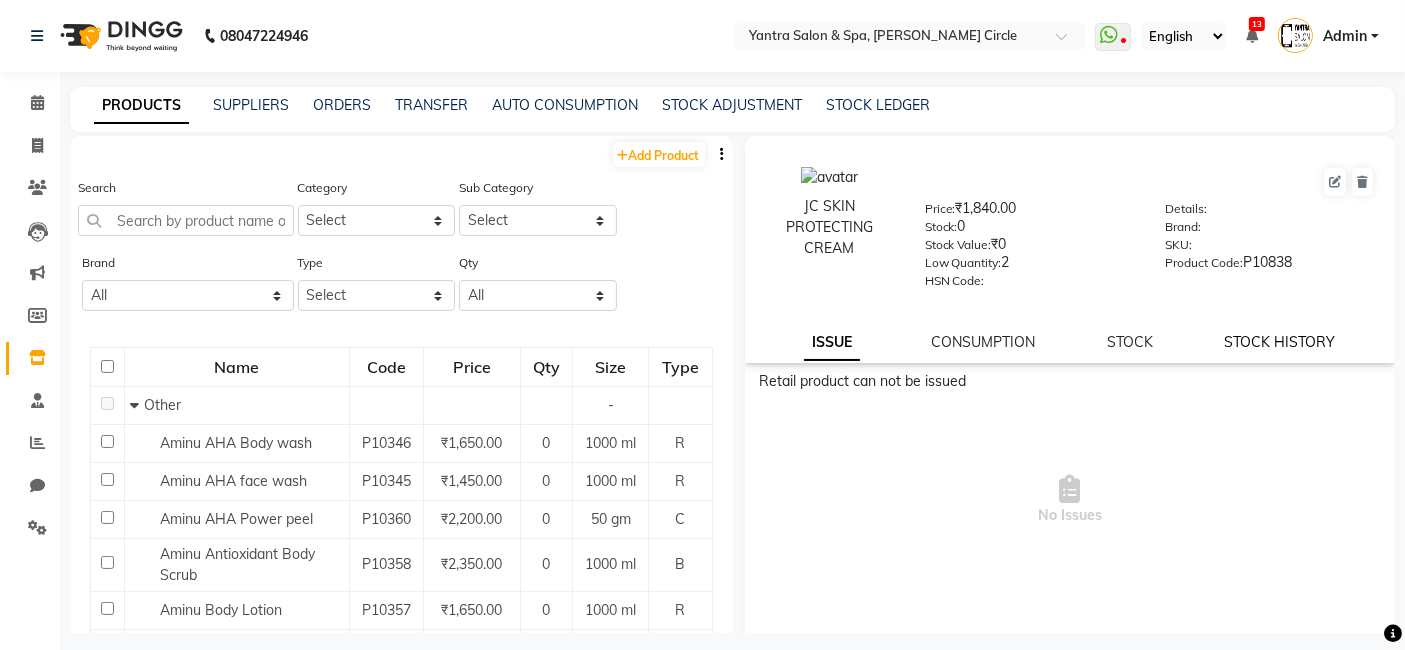 click on "STOCK HISTORY" 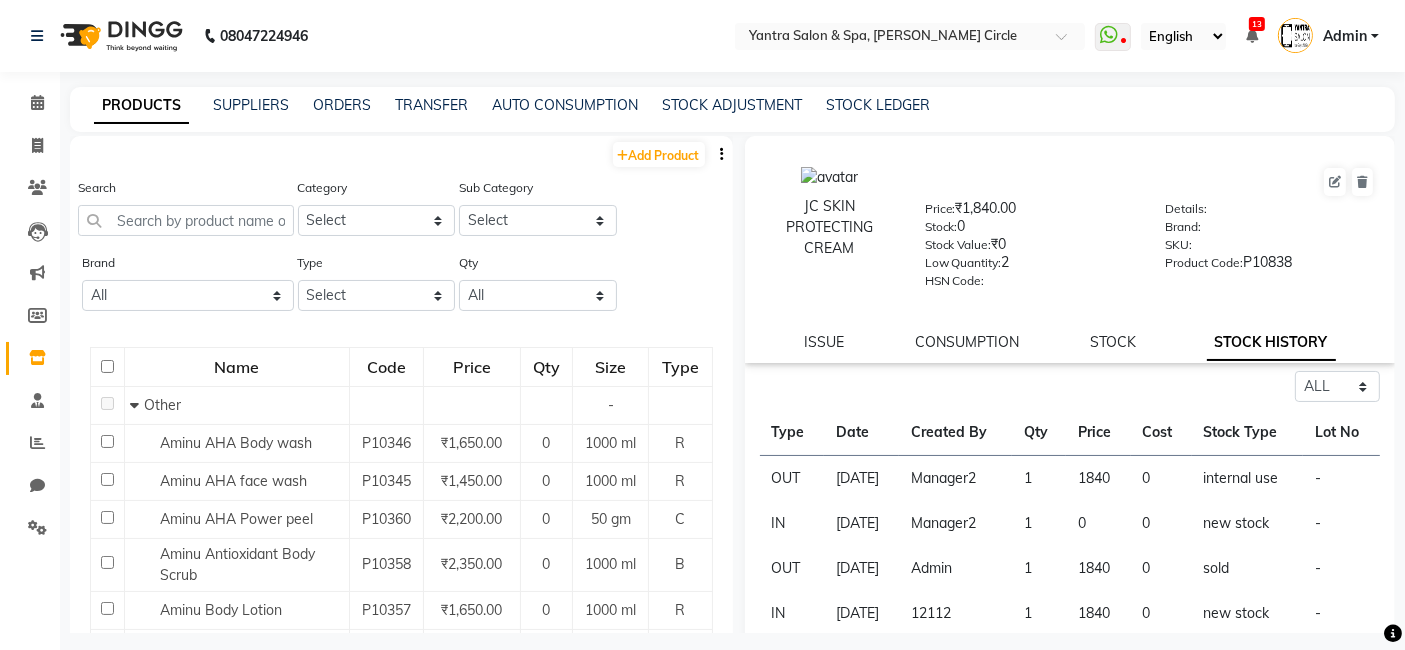 scroll, scrollTop: 111, scrollLeft: 0, axis: vertical 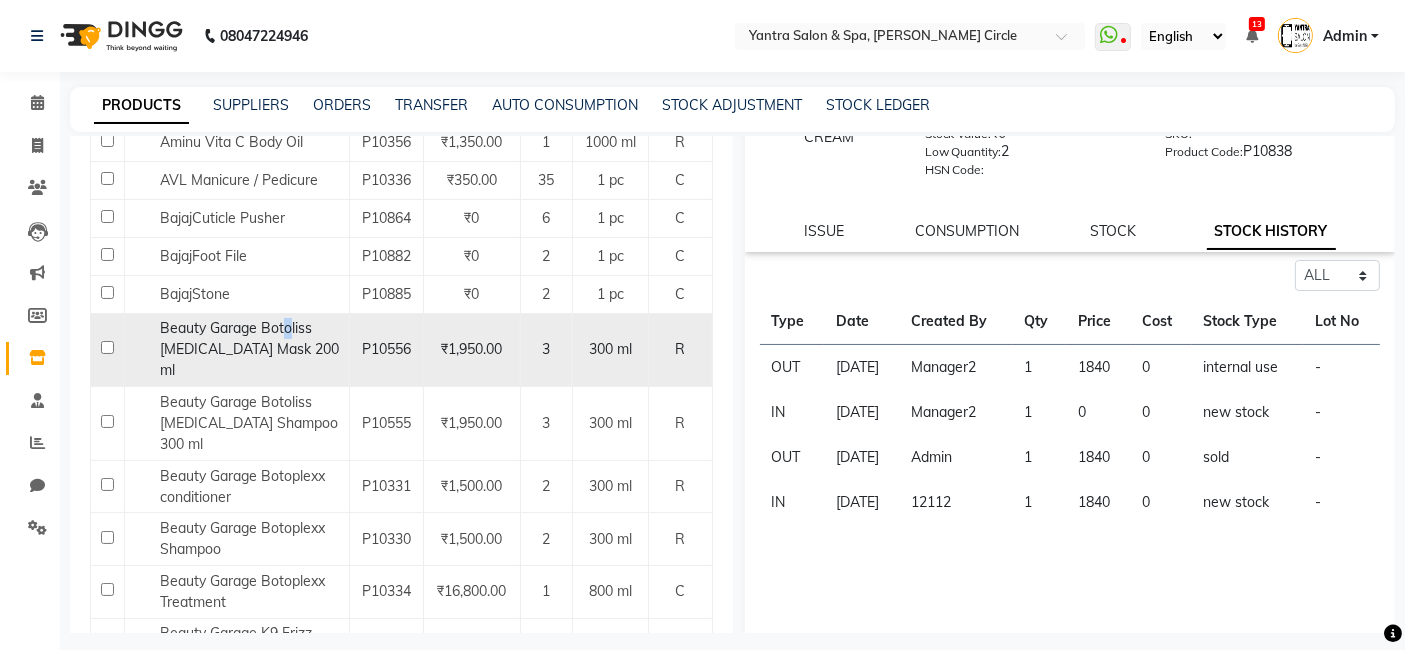 click on "Beauty Garage Botoliss [MEDICAL_DATA] Mask 200 ml" 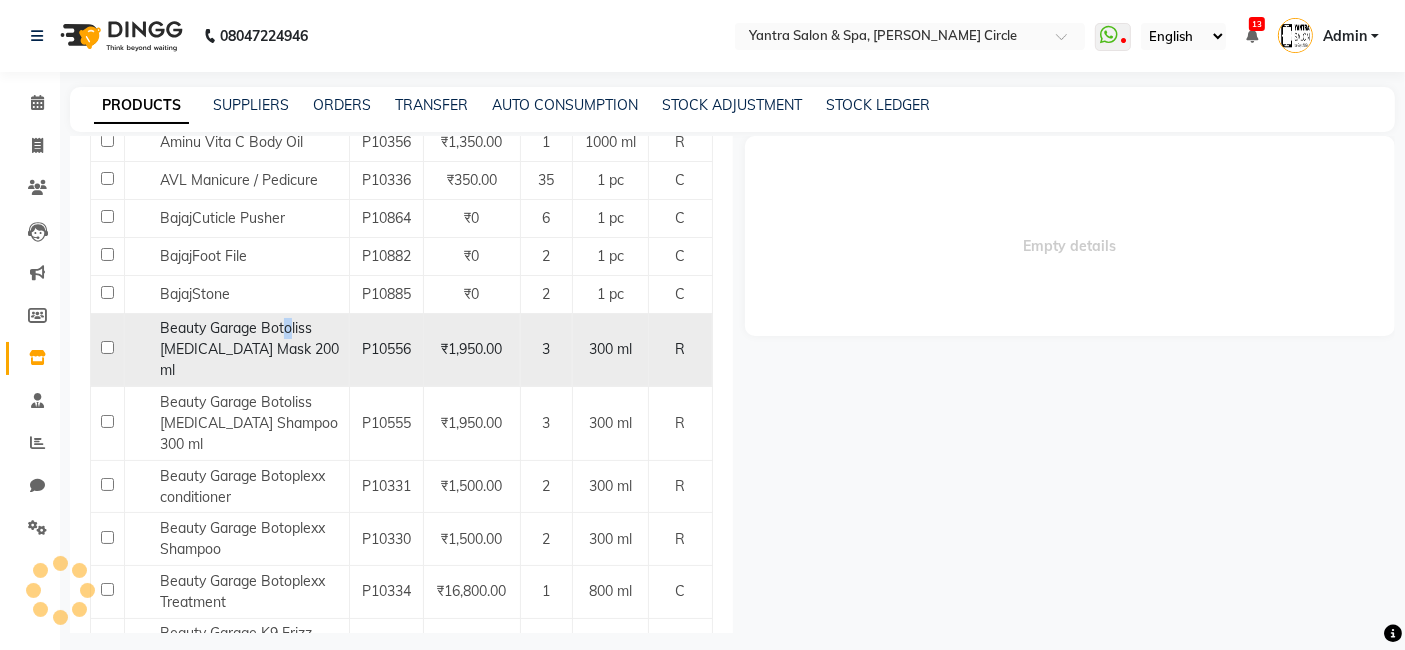 scroll, scrollTop: 0, scrollLeft: 0, axis: both 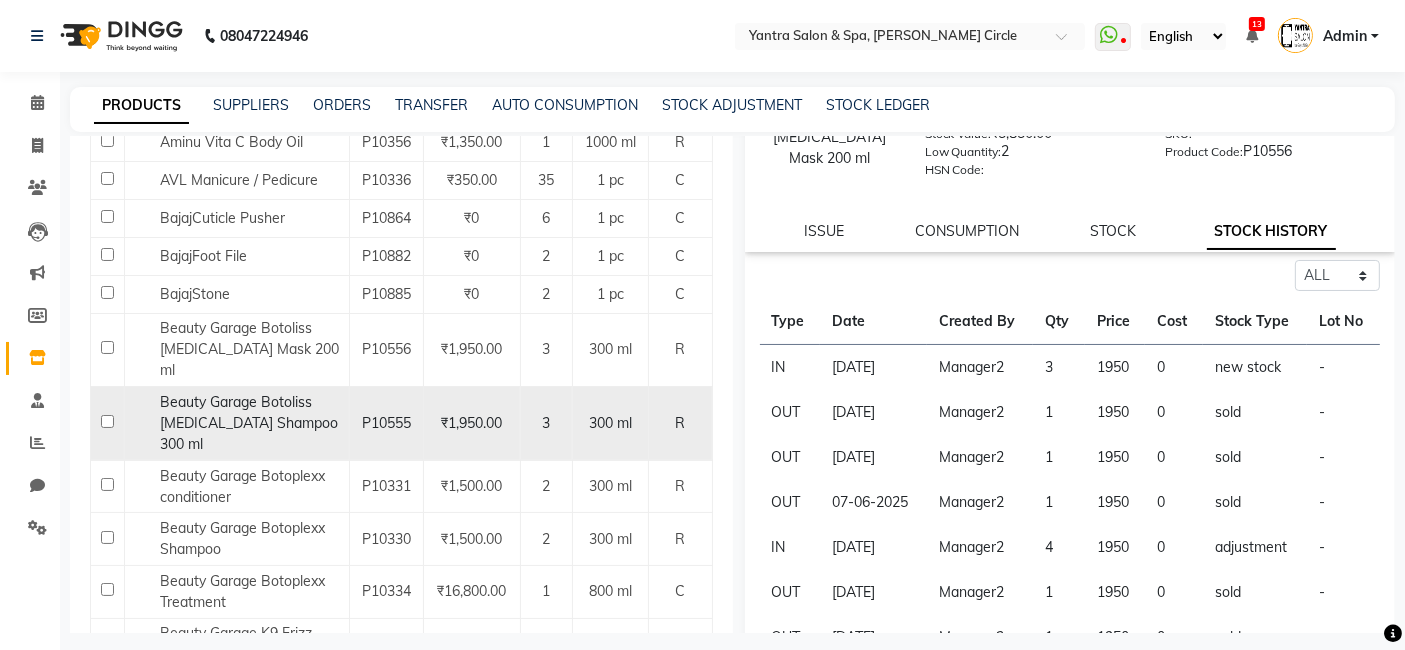 click on "Beauty Garage Botoliss [MEDICAL_DATA] Shampoo 300 ml" 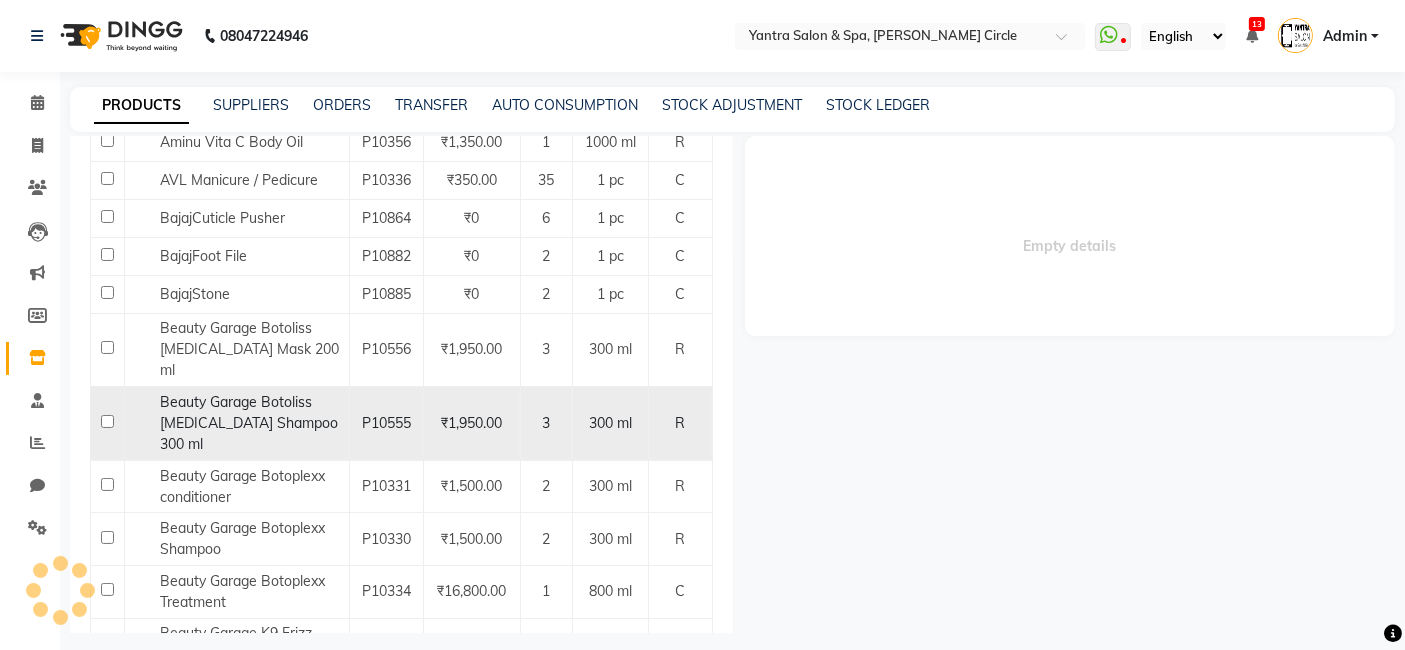 scroll, scrollTop: 0, scrollLeft: 0, axis: both 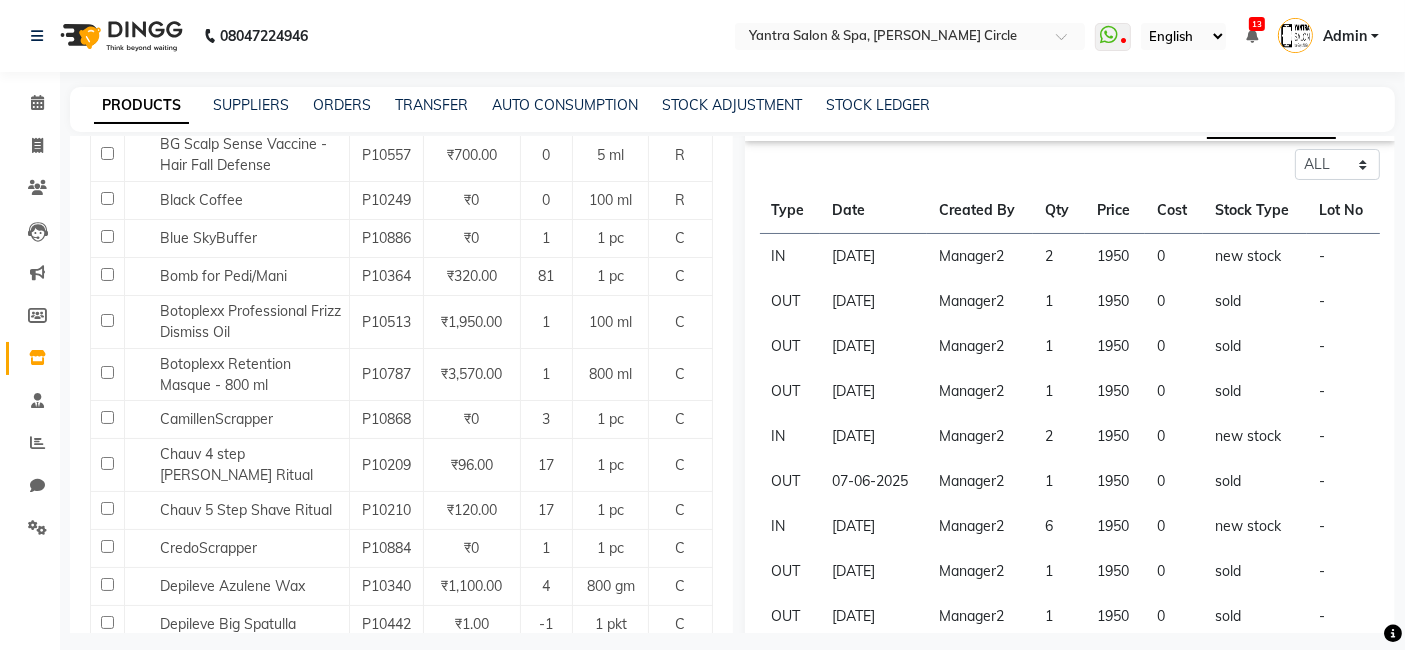 click on "Name Code Price Qty Size Type   Other - Aminu AHA Body wash P10346 ₹1,650.00 0 1000 [PERSON_NAME] AHA face wash P10345 ₹1,450.00 0 1000 [PERSON_NAME] AHA Power peel P10360 ₹2,200.00 0 50 gm C Aminu Antioxidant Body Scrub P10358 ₹2,350.00 0 1000 [PERSON_NAME] Body Lotion P10357 ₹1,650.00 0 1000 [PERSON_NAME] City Life Hydration Treatment Kit P10376 ₹750.00 2 1 pc C Aminu Clarifying Concentrate 10 ml P10385 ₹780.00 1 10 [PERSON_NAME] Clarifying Treatment Kit P10387 ₹4,500.00 12 1 pc C Aminu Correcting Concentrate P10391 ₹1,440.00 0 10 [PERSON_NAME] Cream Cleanser P10390 ₹1,750.00 3 100 [PERSON_NAME] Hydrating Cream P10509 ₹2,750.00 1 50 [PERSON_NAME] Longevity Serum 10 ml P10383 ₹780.00 1 10 [PERSON_NAME] Marine Clay Mask P10374 ₹1,850.00 0 50 [PERSON_NAME] Multipeptide Better Ageing Facial P10392 ₹1,000.00 0 1 pc C Aminu Nourishing Sleeping Oil 10 ml P10386 ₹960.00 0 10 [PERSON_NAME] Overnight Peel P10510 ₹1,000.00 1 10 [PERSON_NAME] Radiance Antiox Treatment P10375 ₹1,000.00 4 1 pc C P10384 ₹1,450.00 2 10 ml" 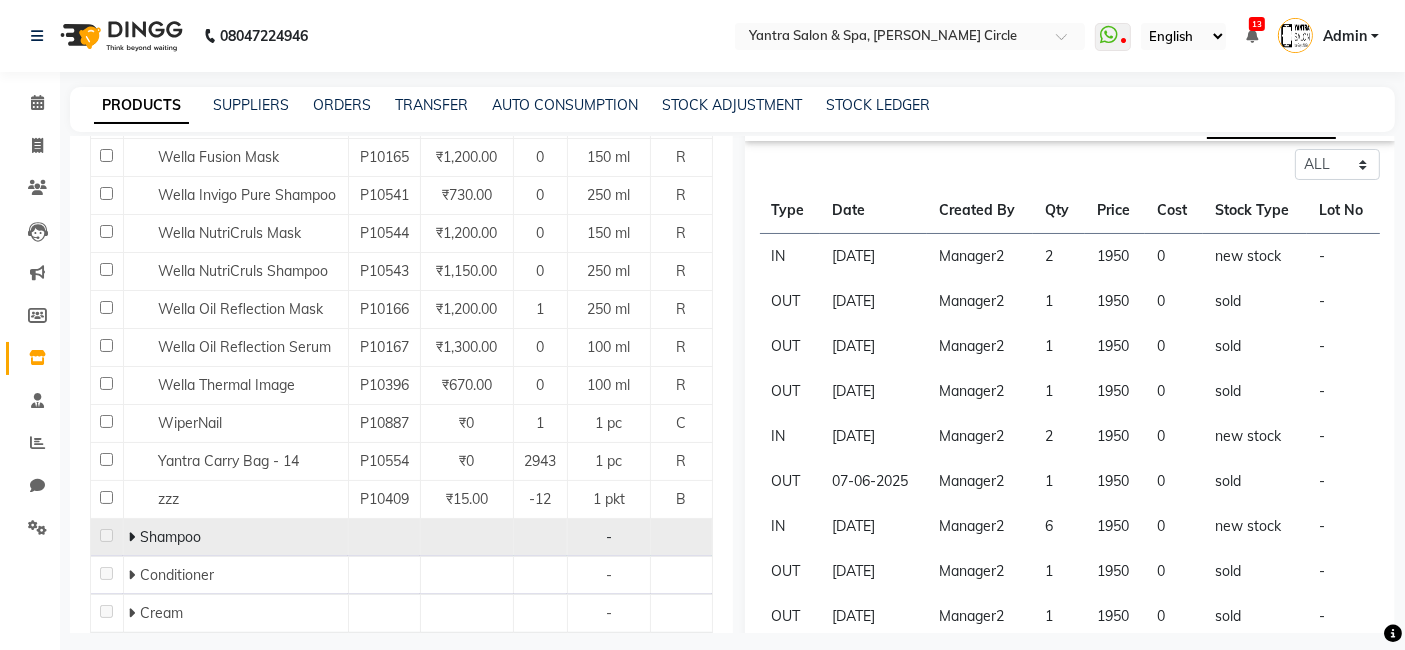 scroll, scrollTop: 16912, scrollLeft: 0, axis: vertical 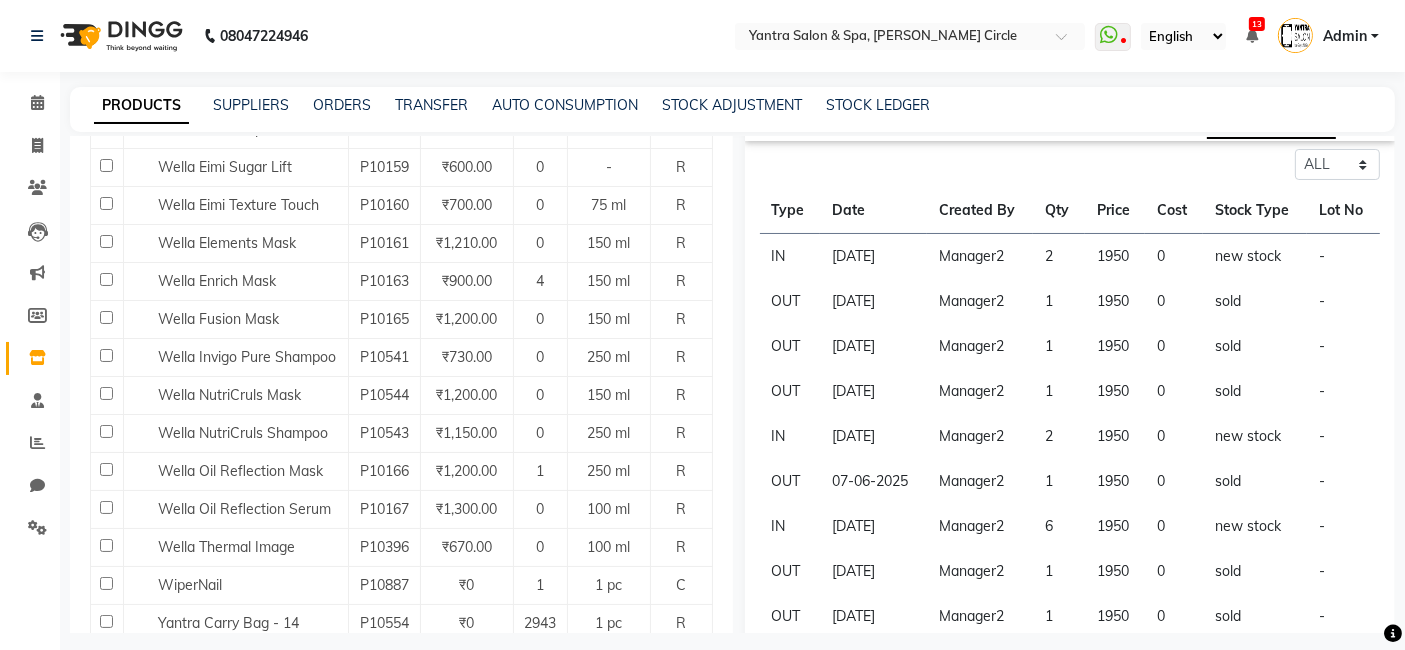 click on "zzz" 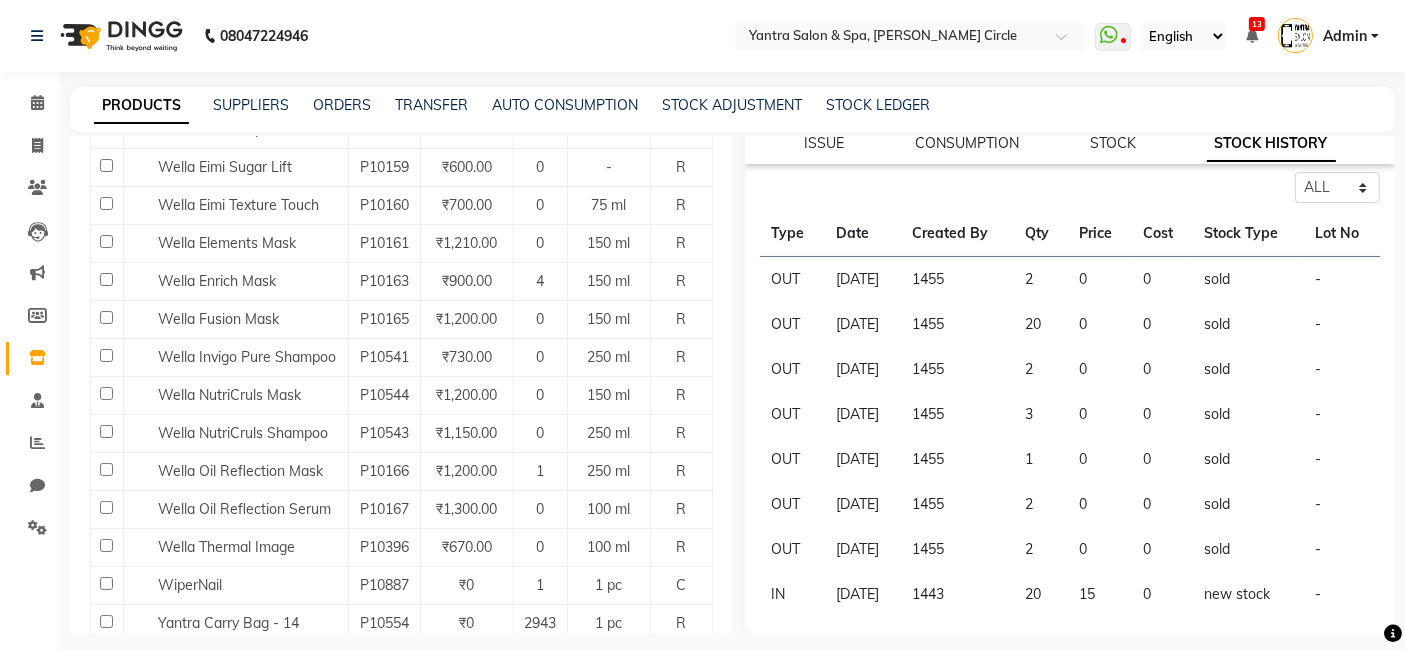 scroll, scrollTop: 0, scrollLeft: 0, axis: both 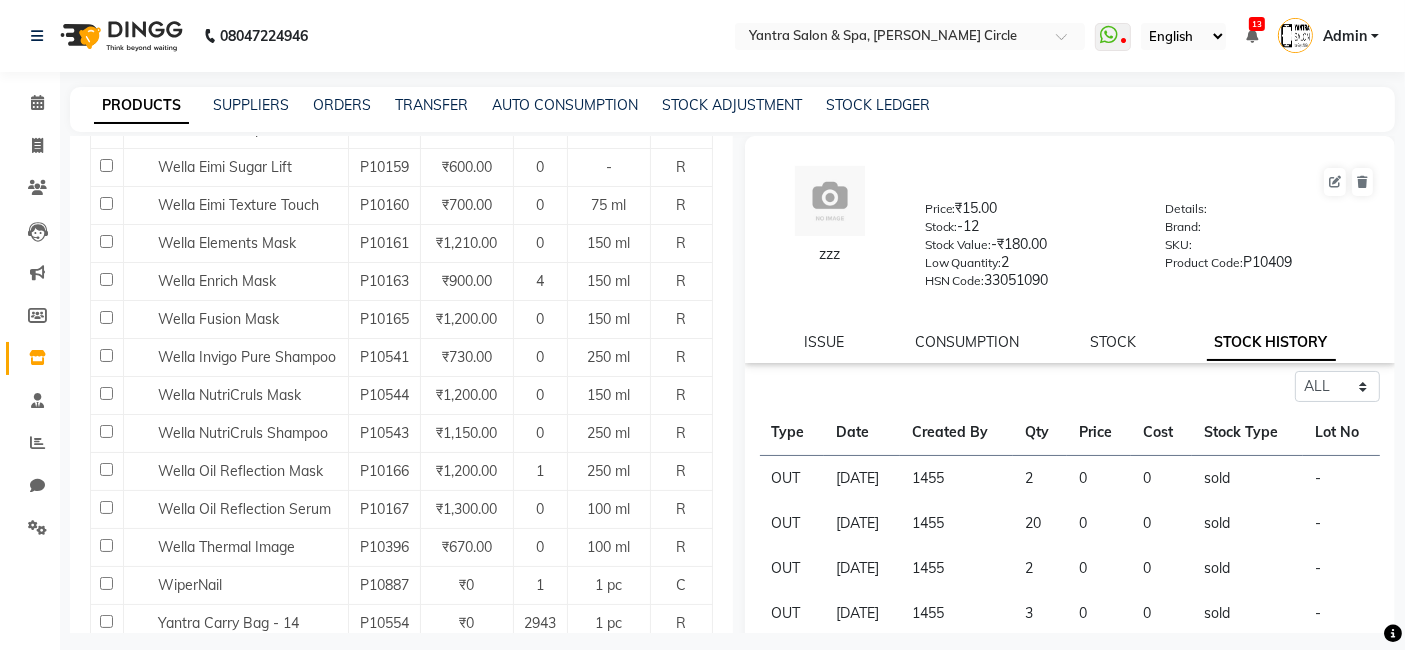 click on "Conditioner" 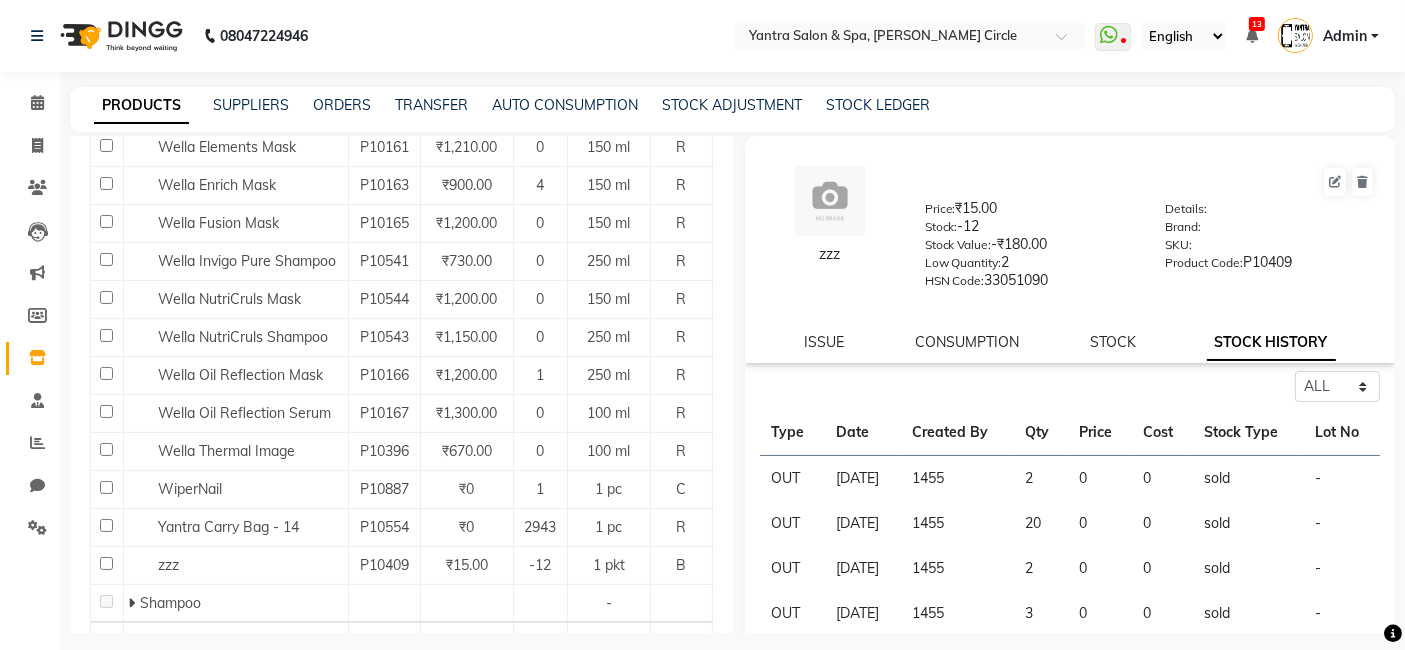 scroll, scrollTop: 17134, scrollLeft: 0, axis: vertical 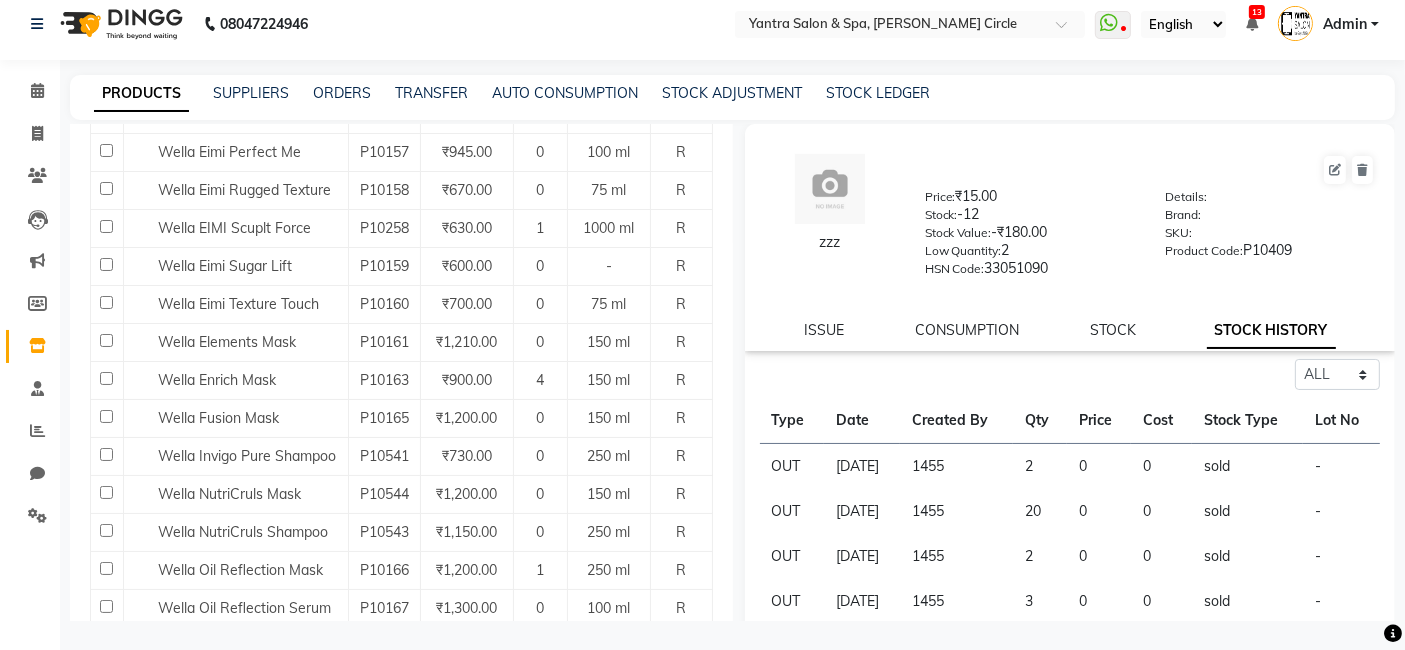 click on "Yantra Carry Bag - 14" 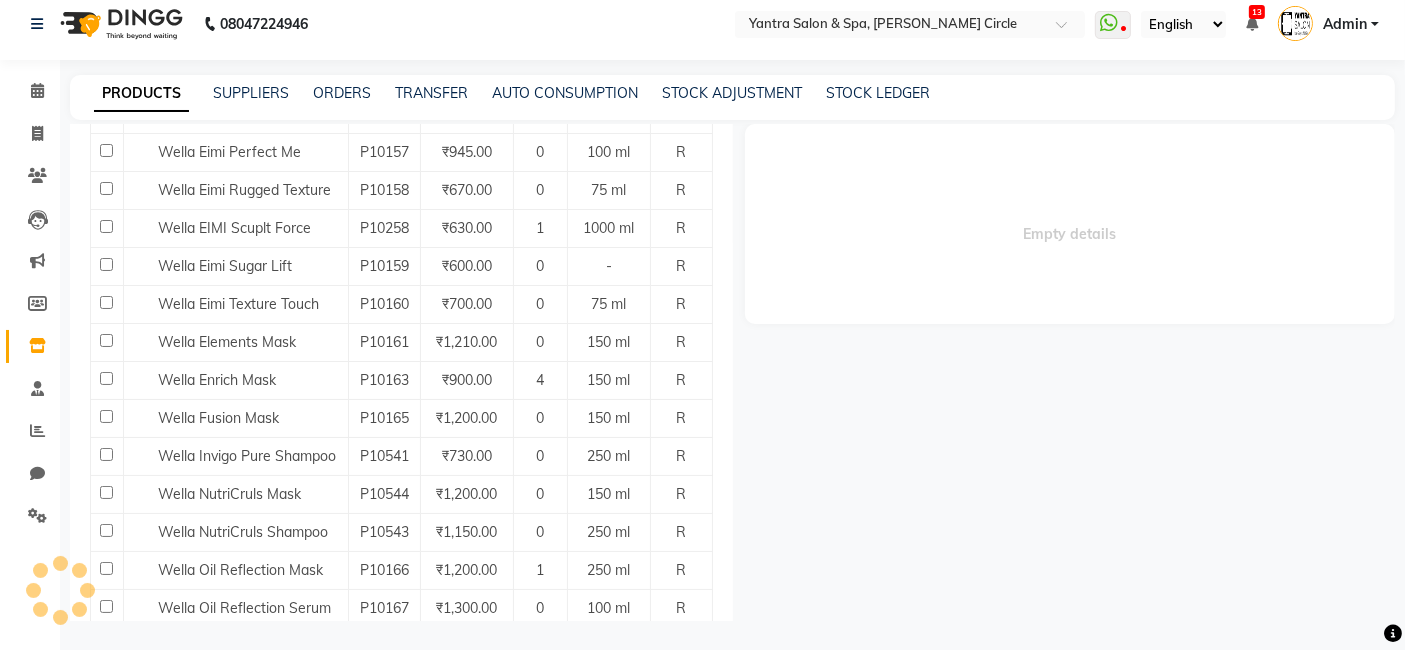 select on "all" 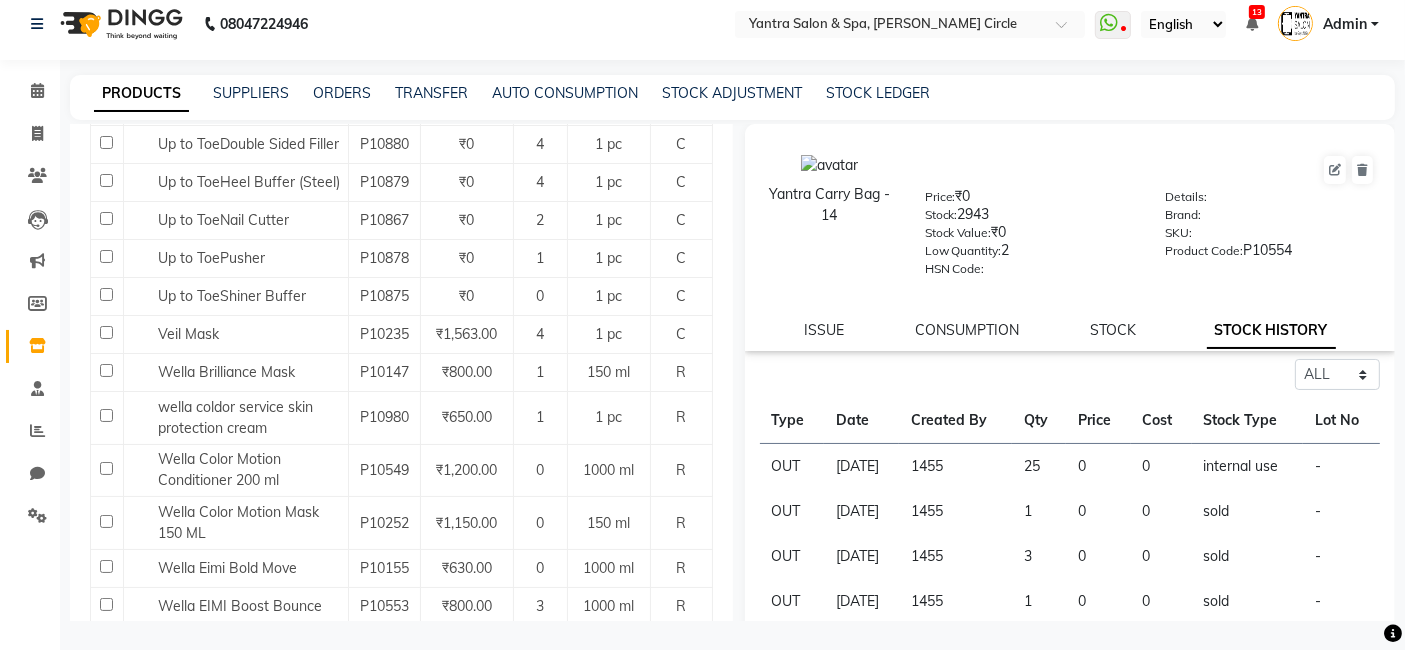 scroll, scrollTop: 15912, scrollLeft: 0, axis: vertical 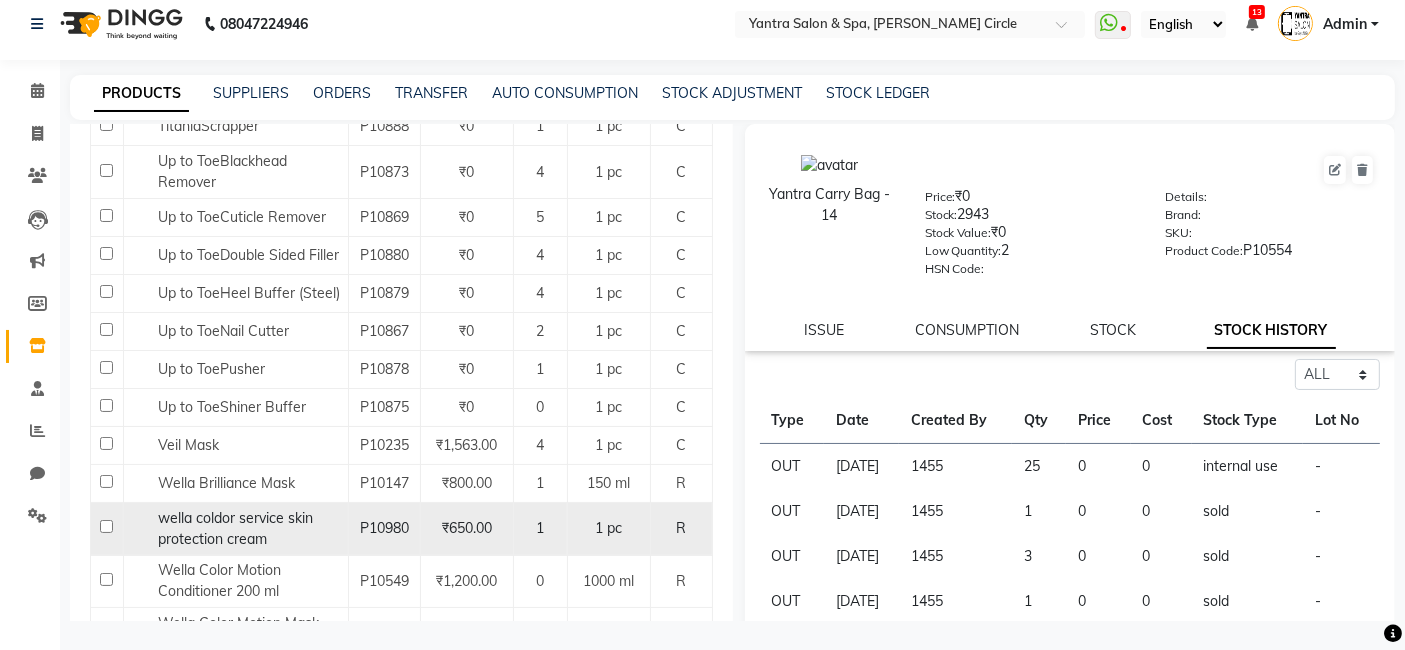 click on "wella coldor service skin protection cream" 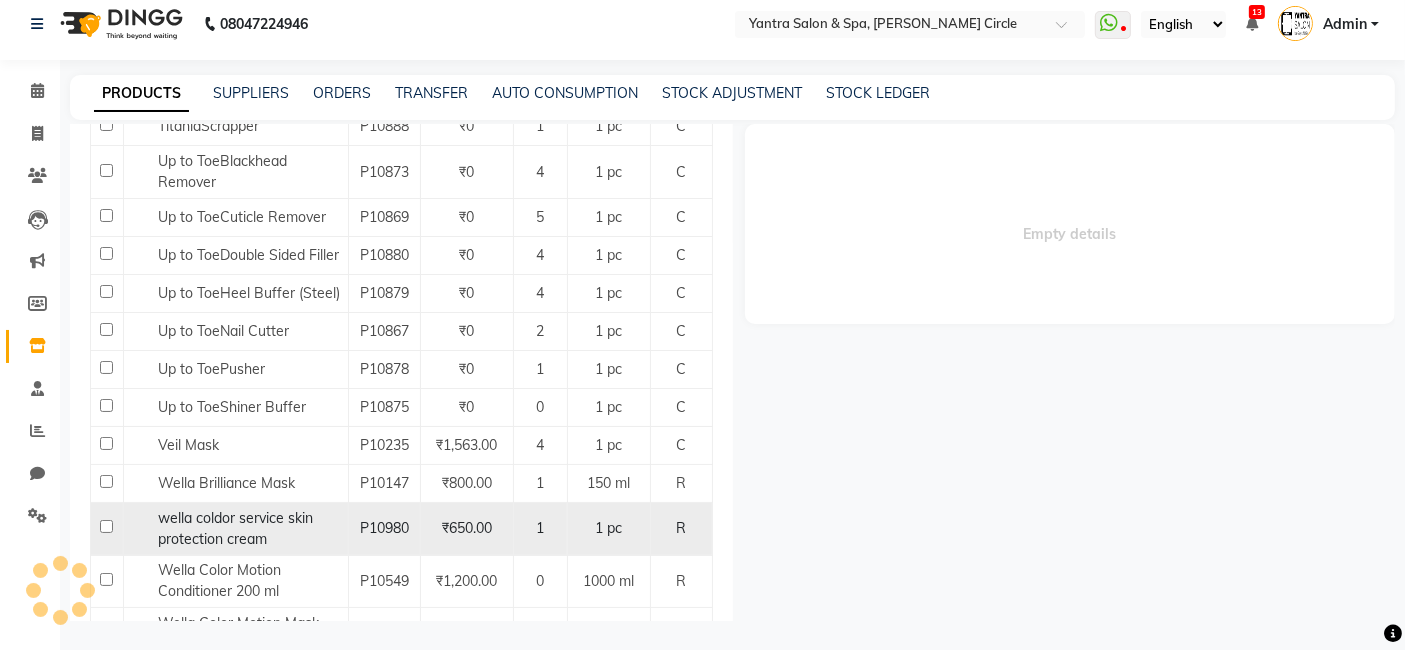 select on "all" 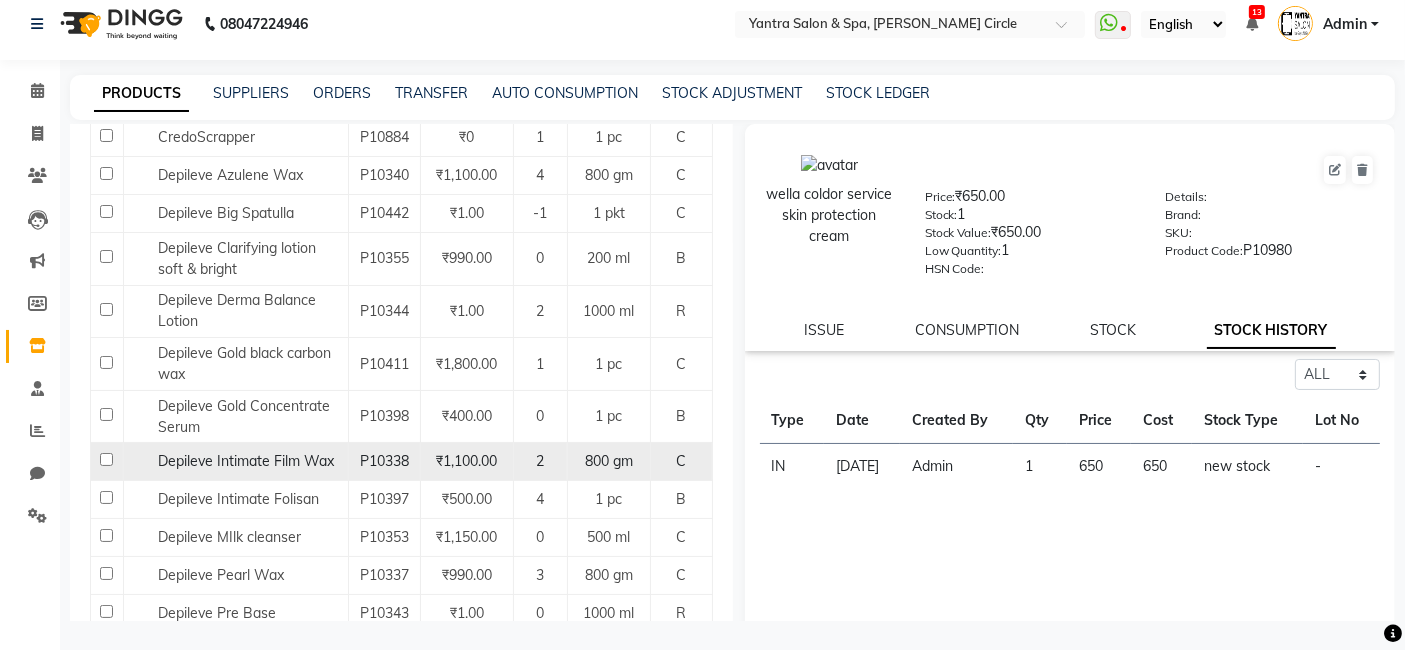 scroll, scrollTop: 2555, scrollLeft: 0, axis: vertical 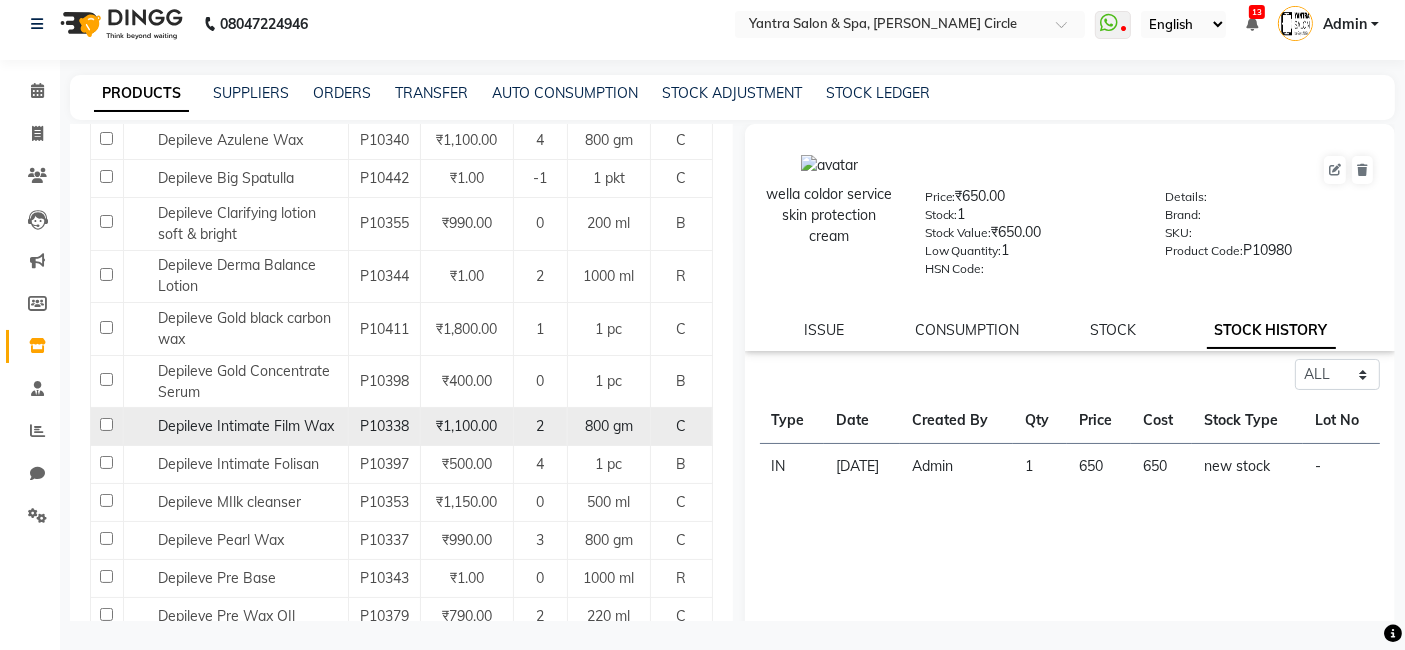 click on "Depileve Intimate Film Wax" 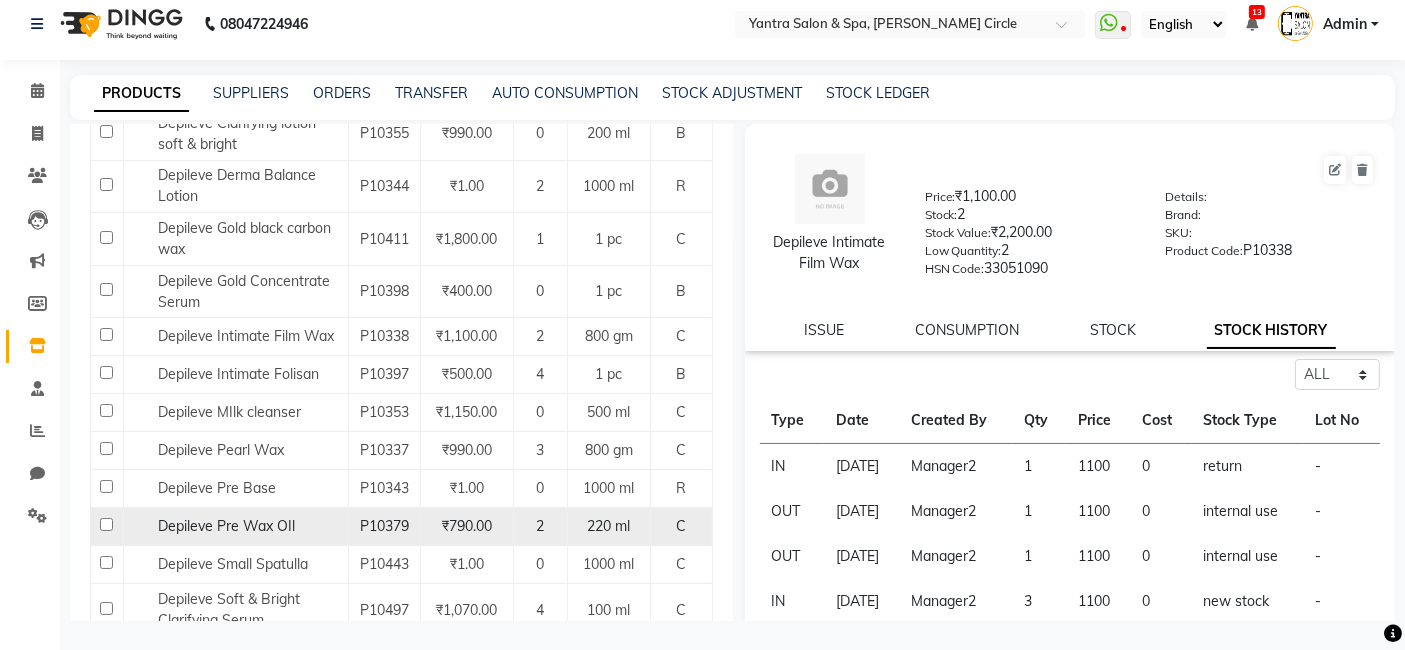 scroll, scrollTop: 2666, scrollLeft: 0, axis: vertical 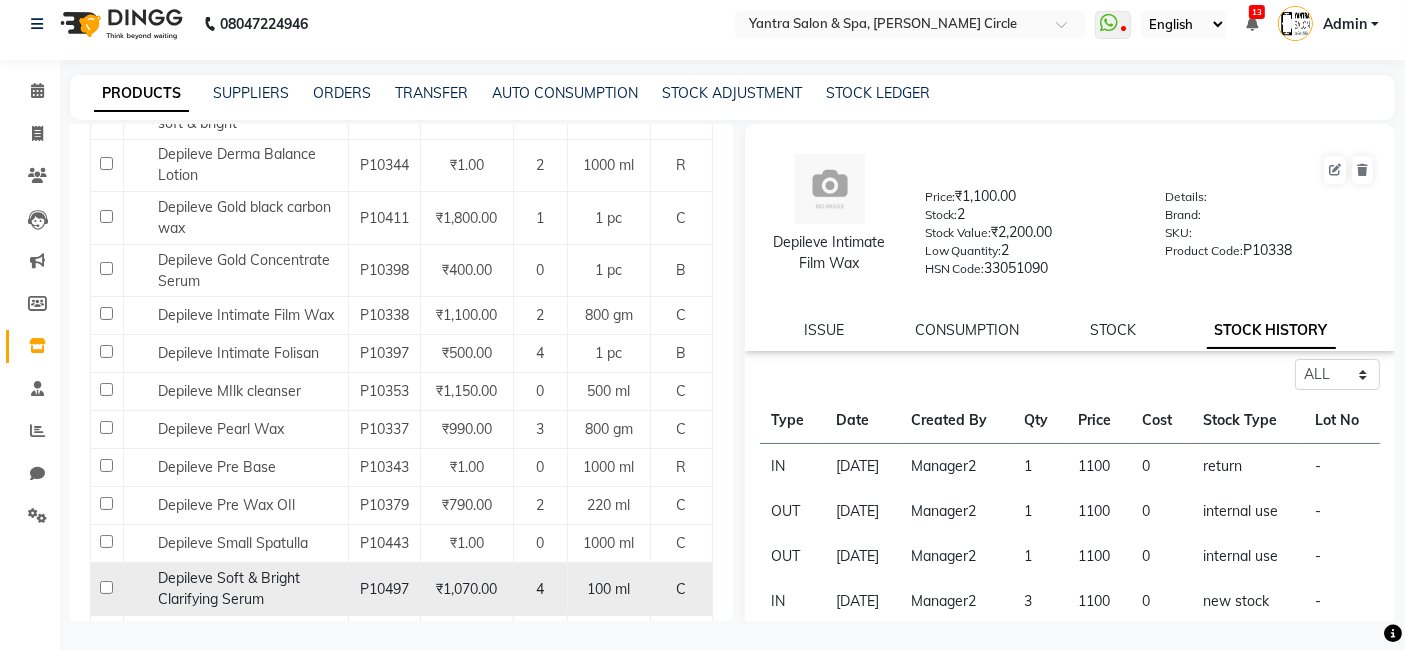 click on "Depileve Soft & Bright Clarifying Serum" 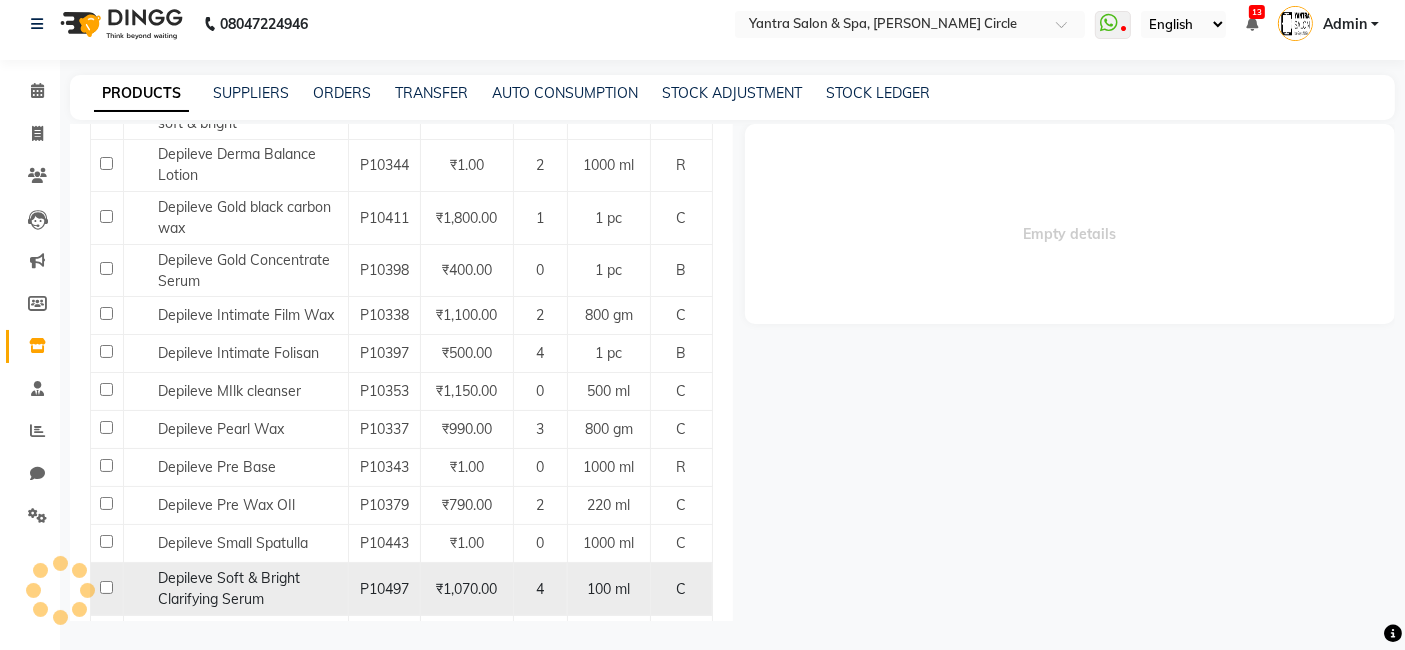 select on "all" 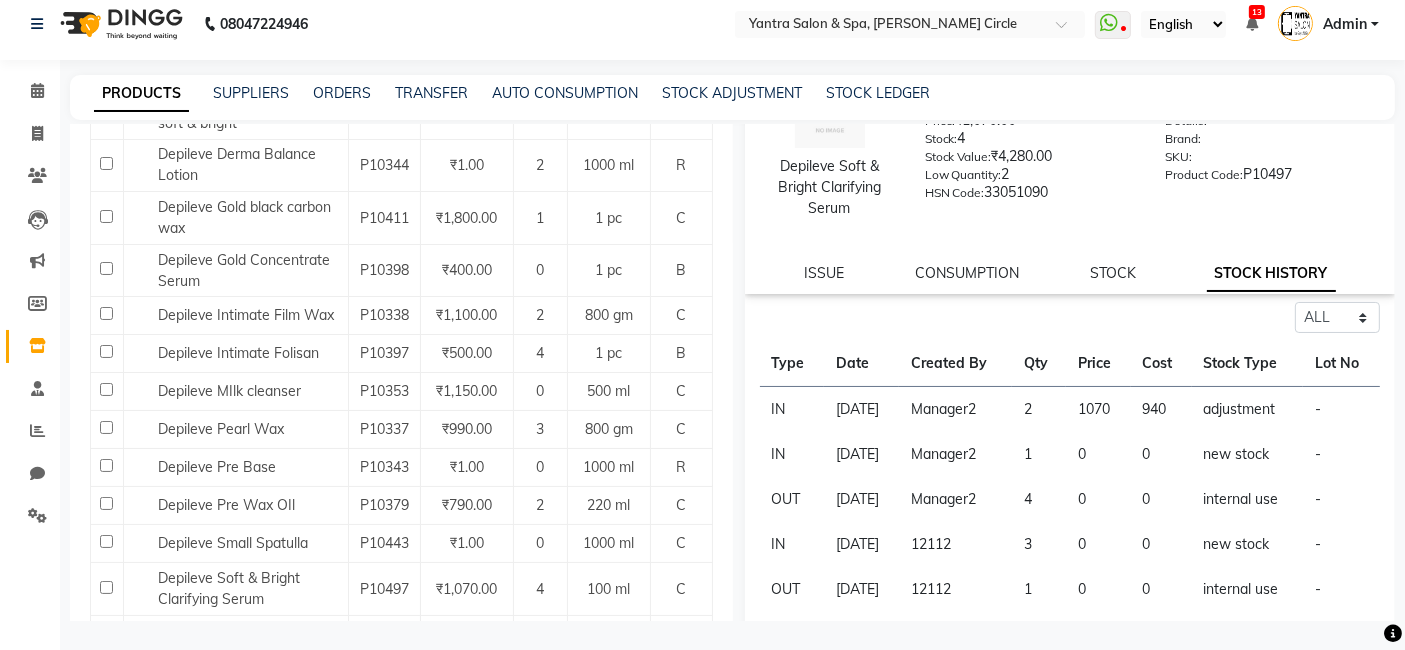 scroll, scrollTop: 111, scrollLeft: 0, axis: vertical 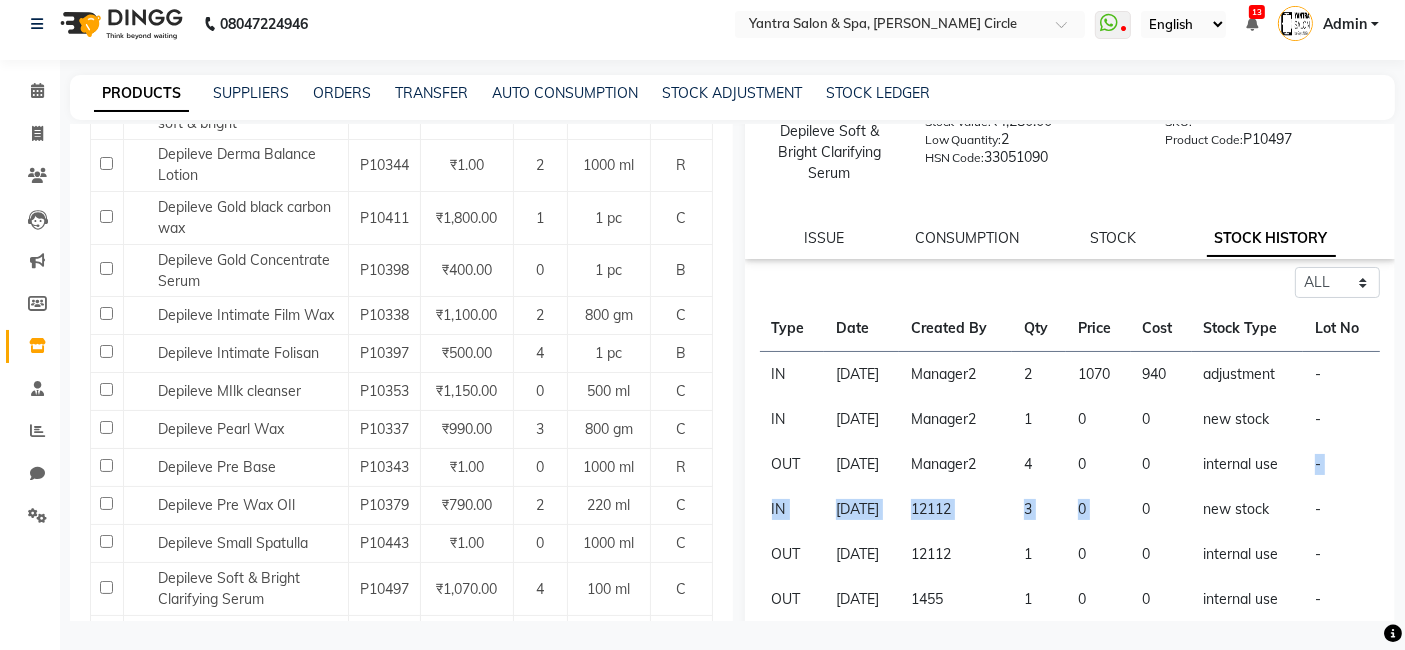 drag, startPoint x: 1283, startPoint y: 467, endPoint x: 1136, endPoint y: 510, distance: 153.16005 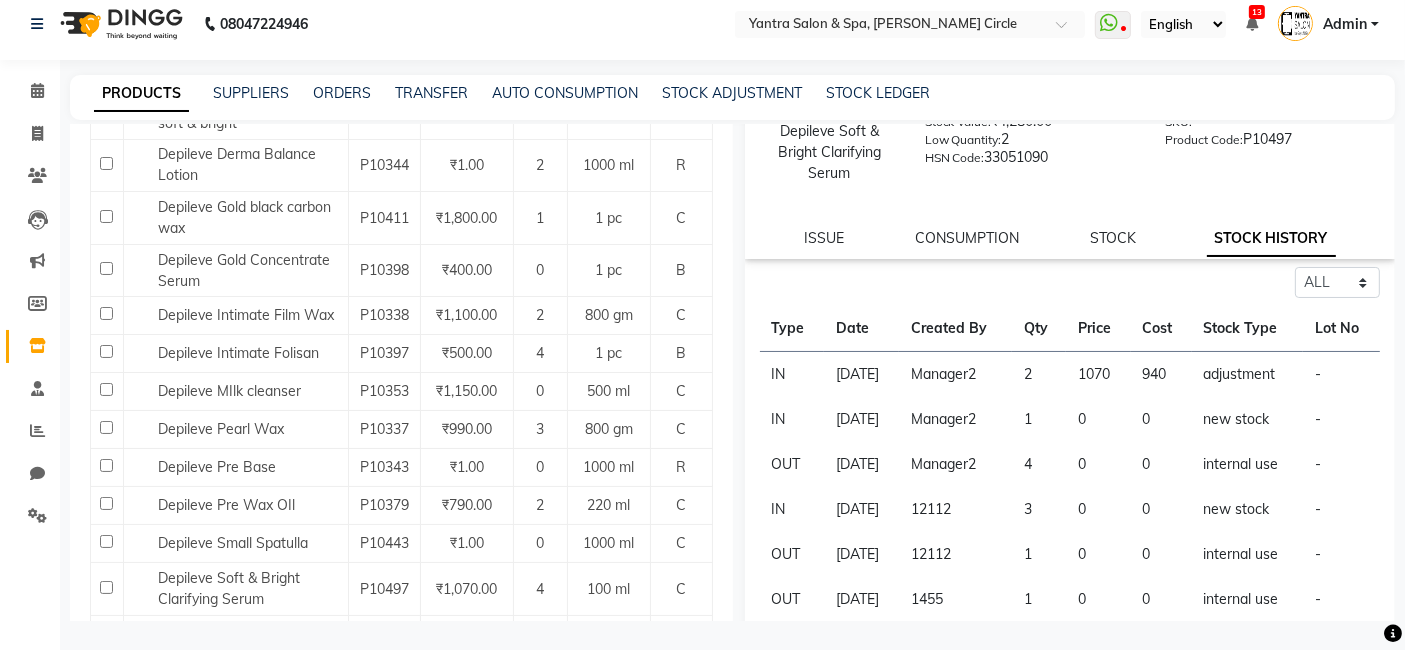click on "0" 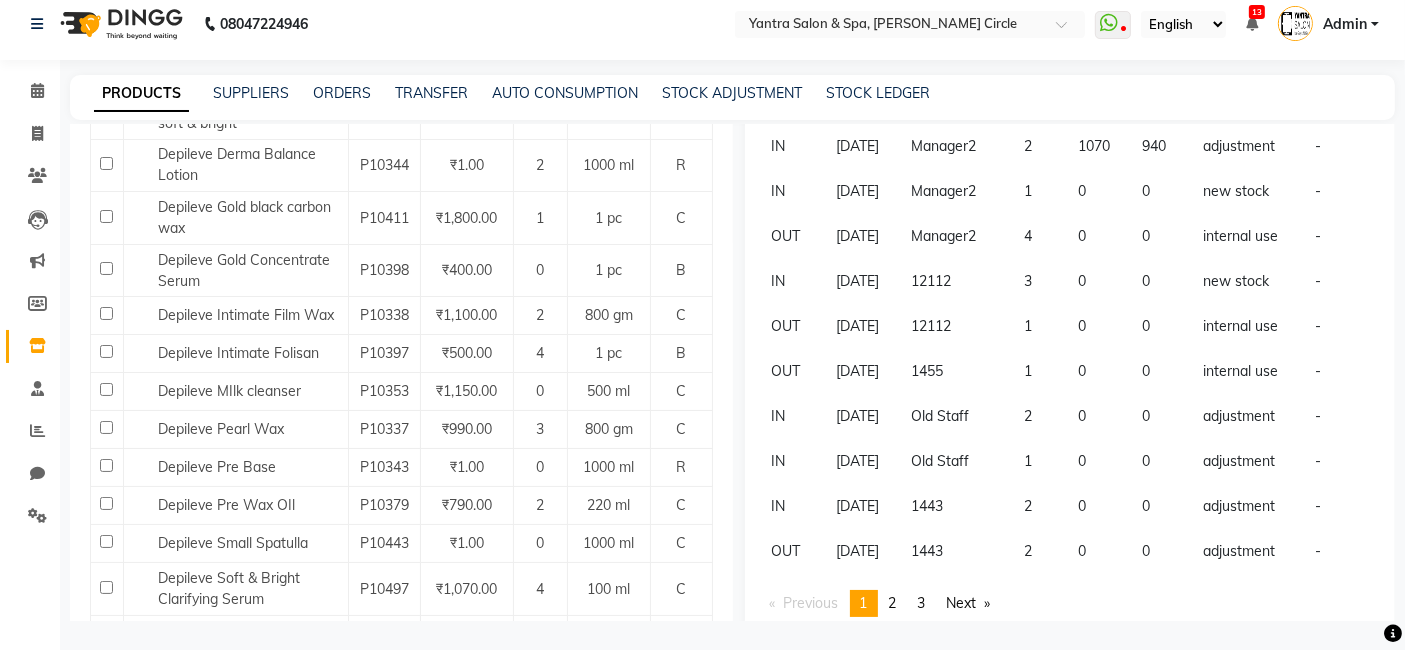 scroll, scrollTop: 350, scrollLeft: 0, axis: vertical 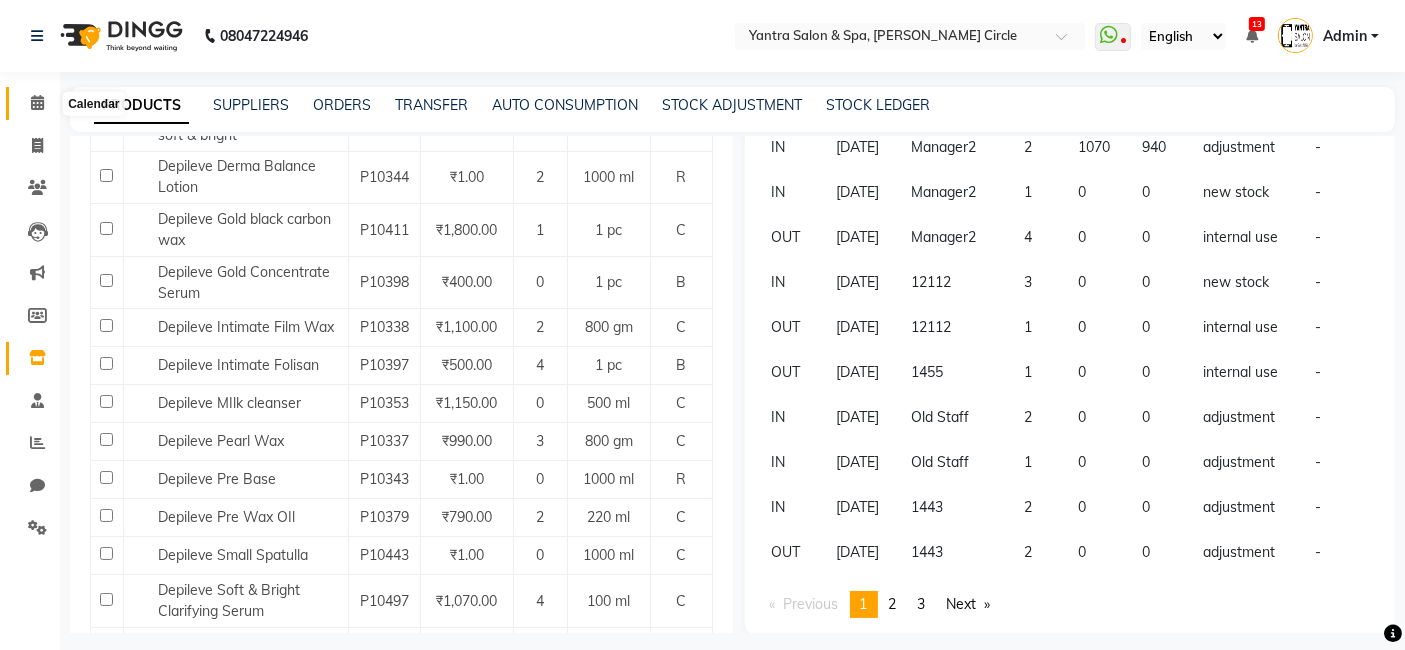 drag, startPoint x: 51, startPoint y: 101, endPoint x: 165, endPoint y: 1, distance: 151.64432 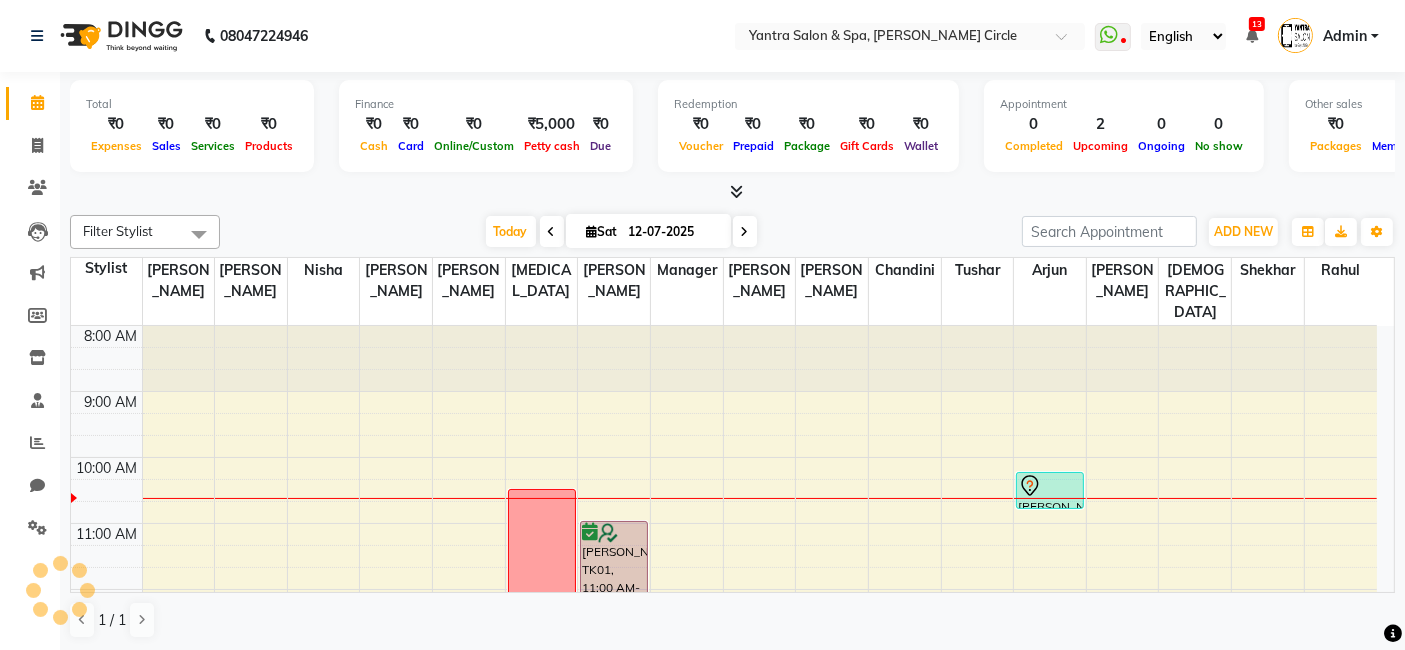 scroll, scrollTop: 0, scrollLeft: 0, axis: both 